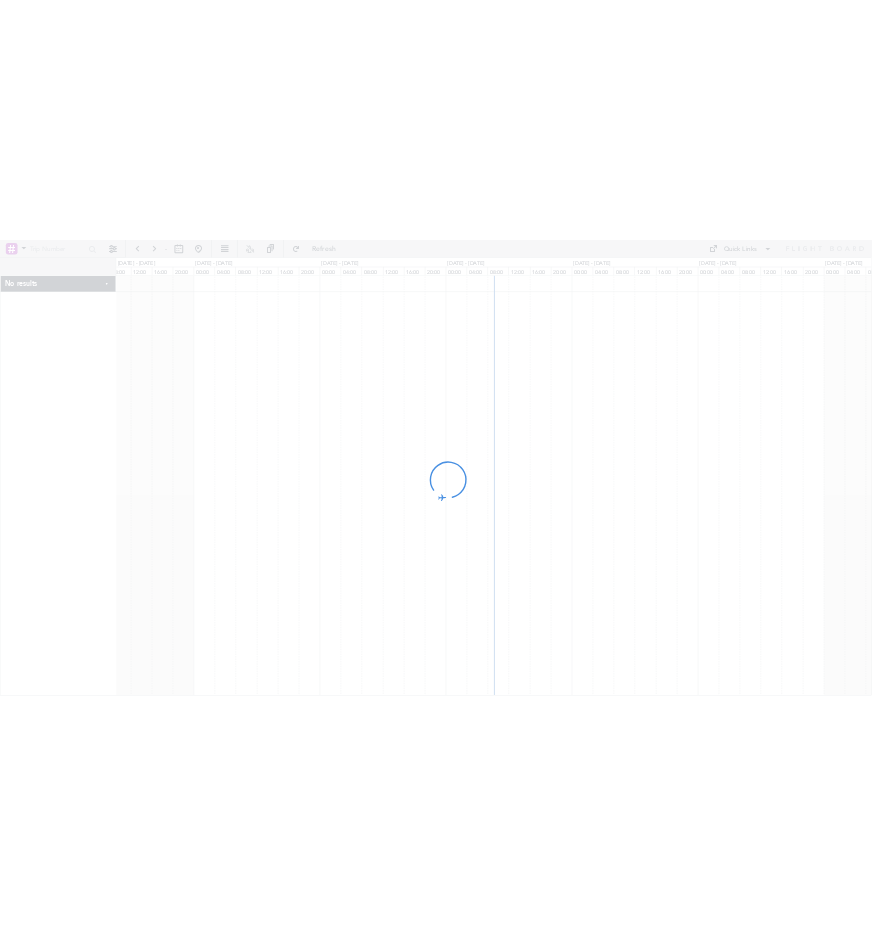 scroll, scrollTop: 0, scrollLeft: 0, axis: both 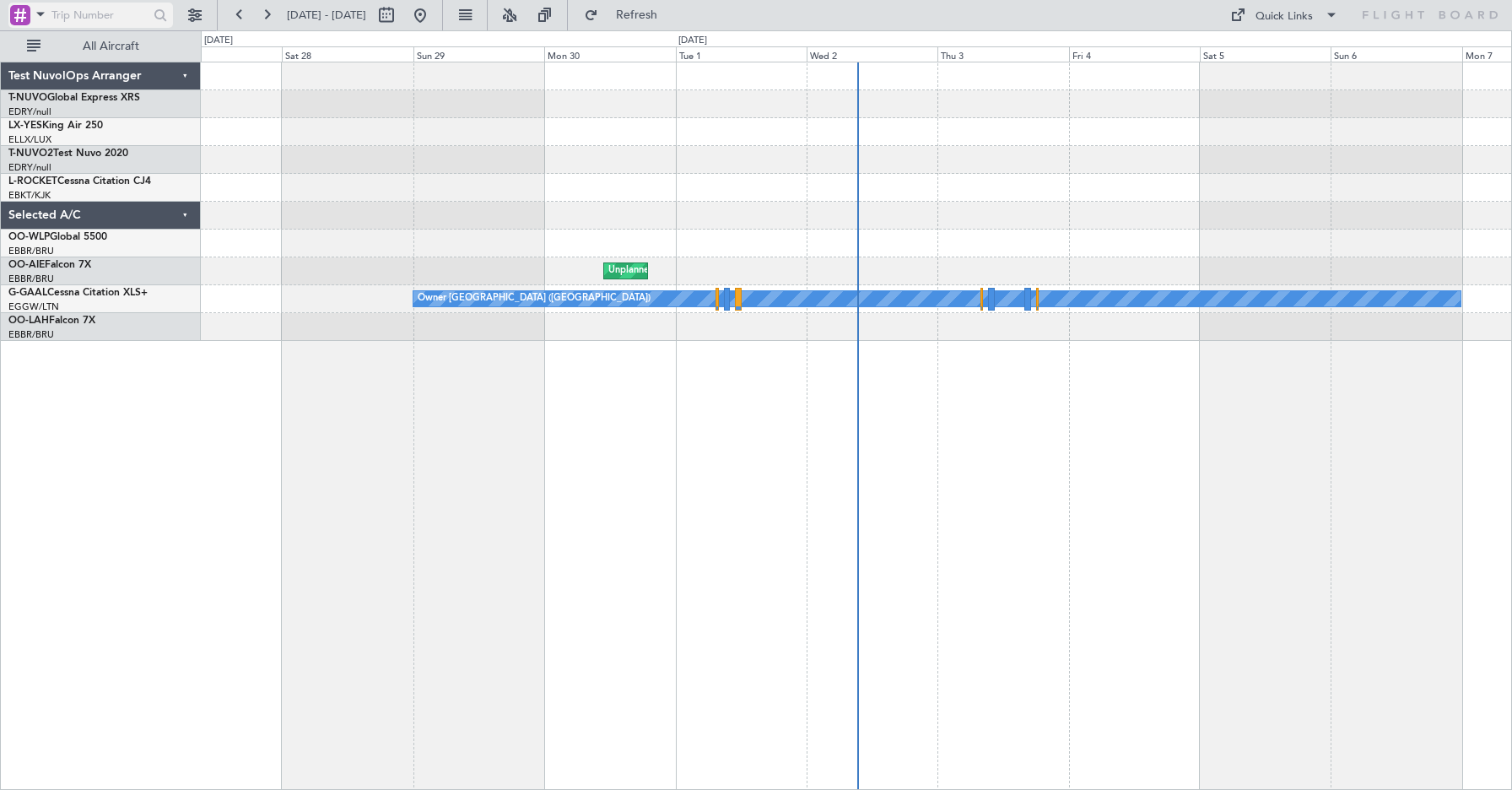 click at bounding box center (20, 15) 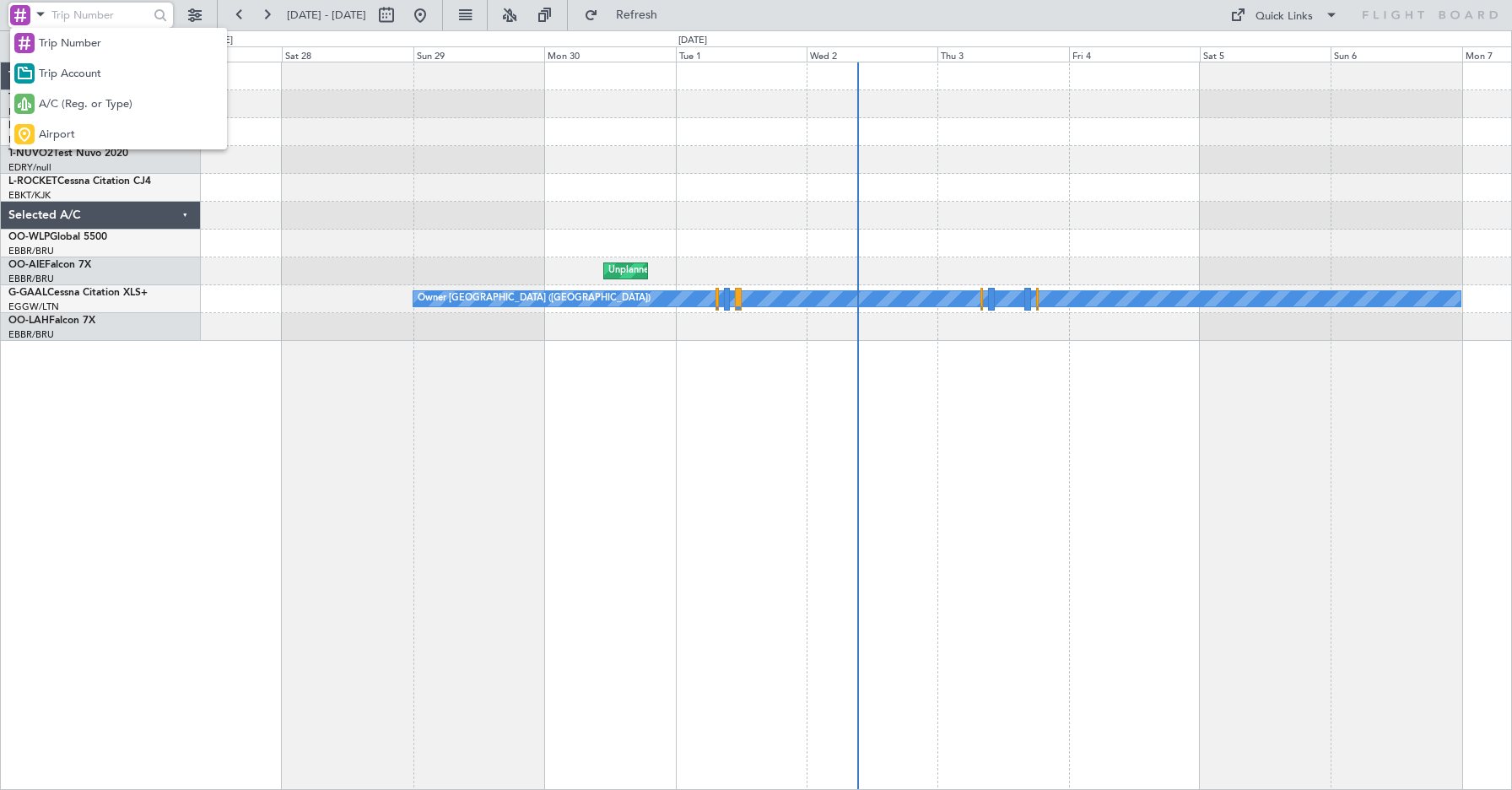 click at bounding box center (756, 395) 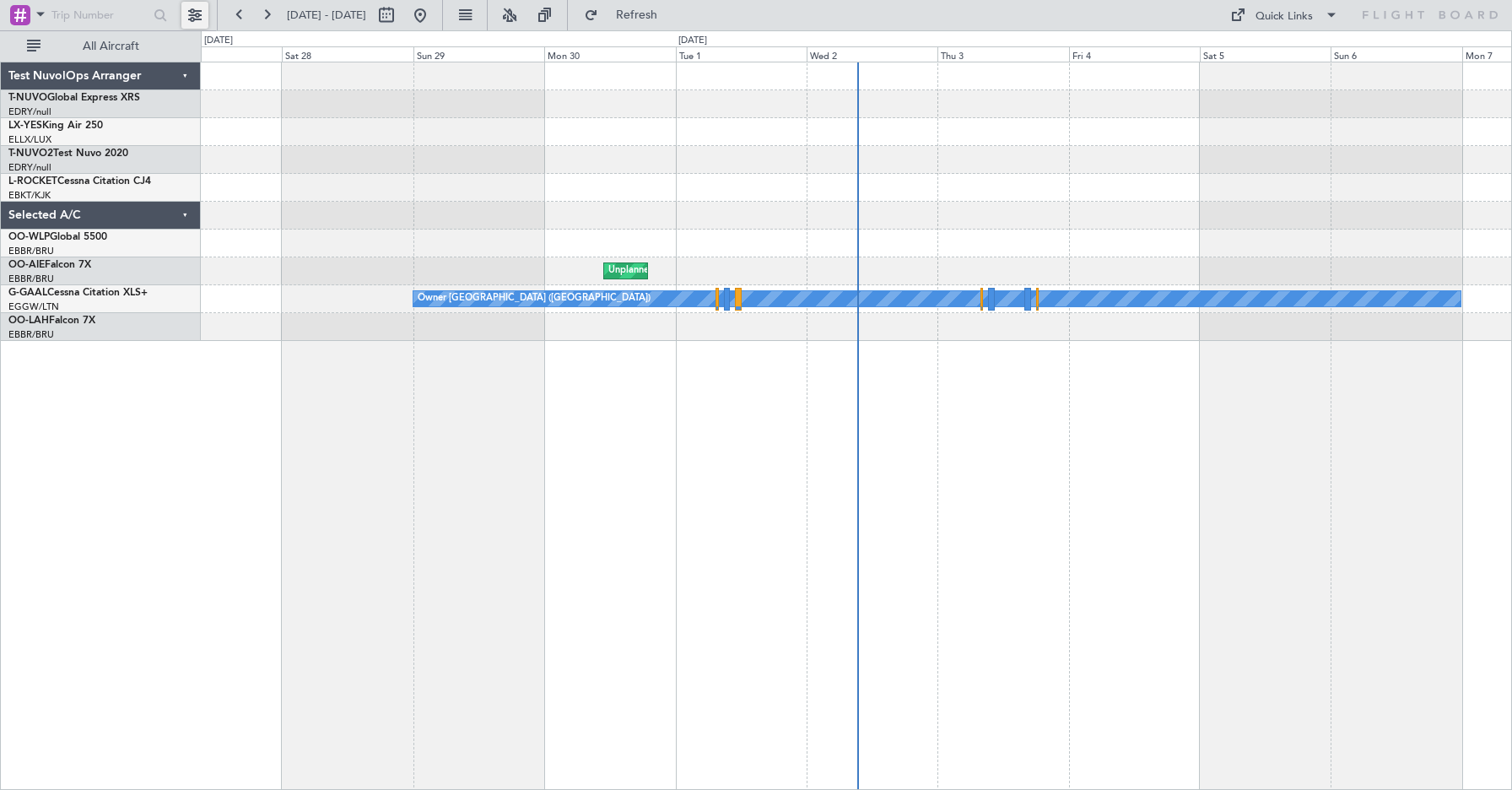 click at bounding box center [195, 15] 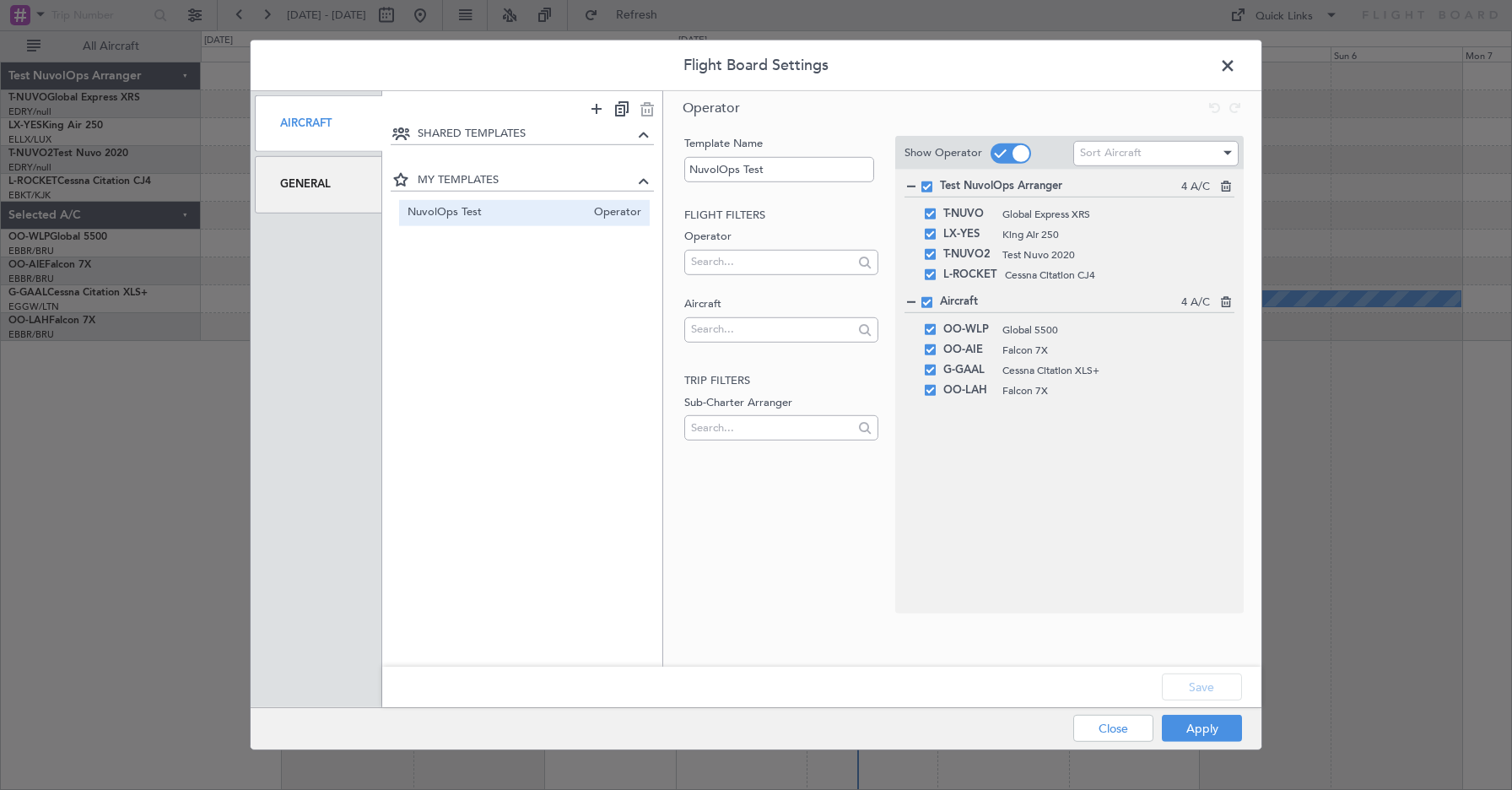 click on "General" at bounding box center (318, 184) 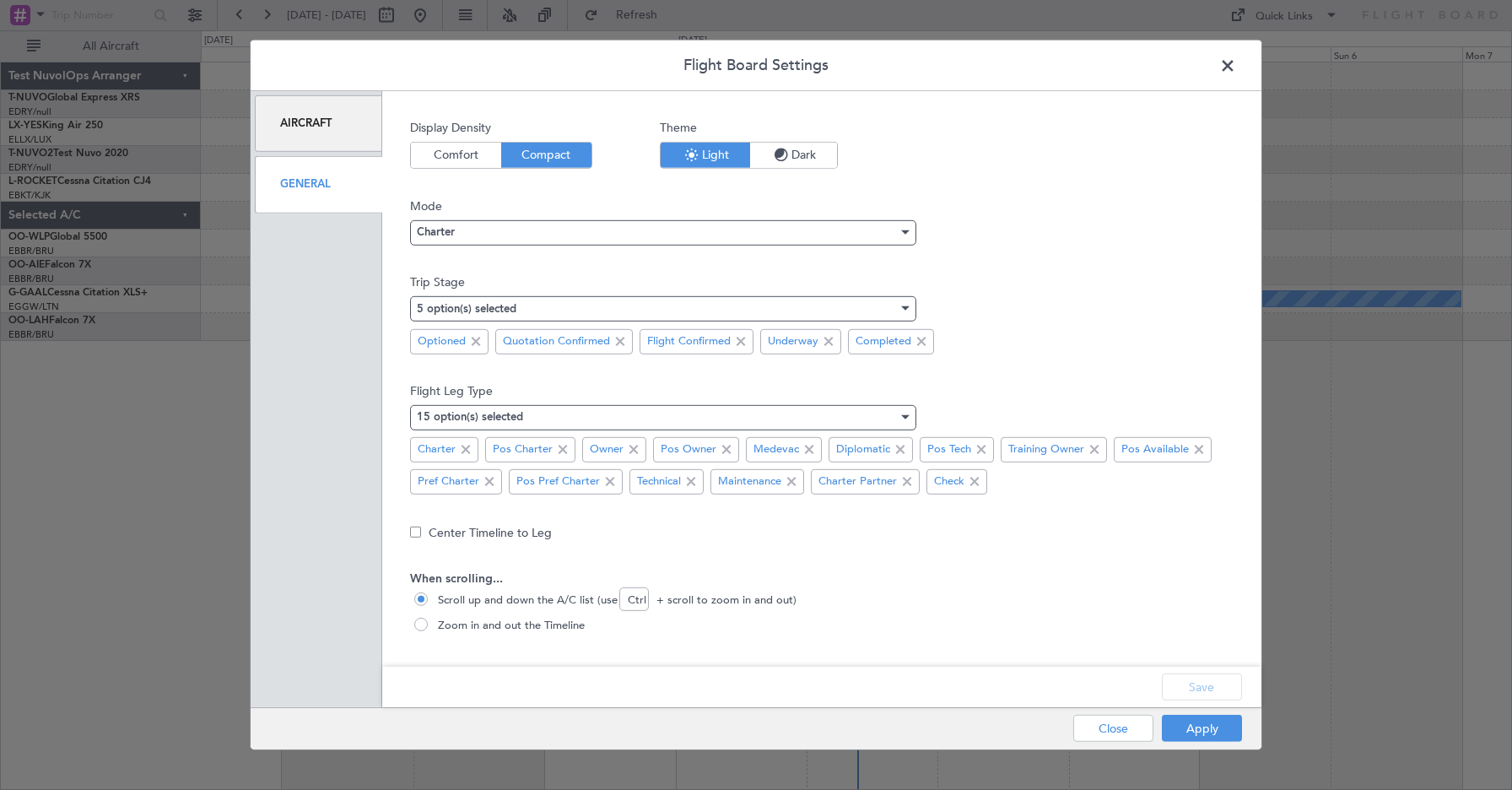 click on "Dark" at bounding box center [793, 155] 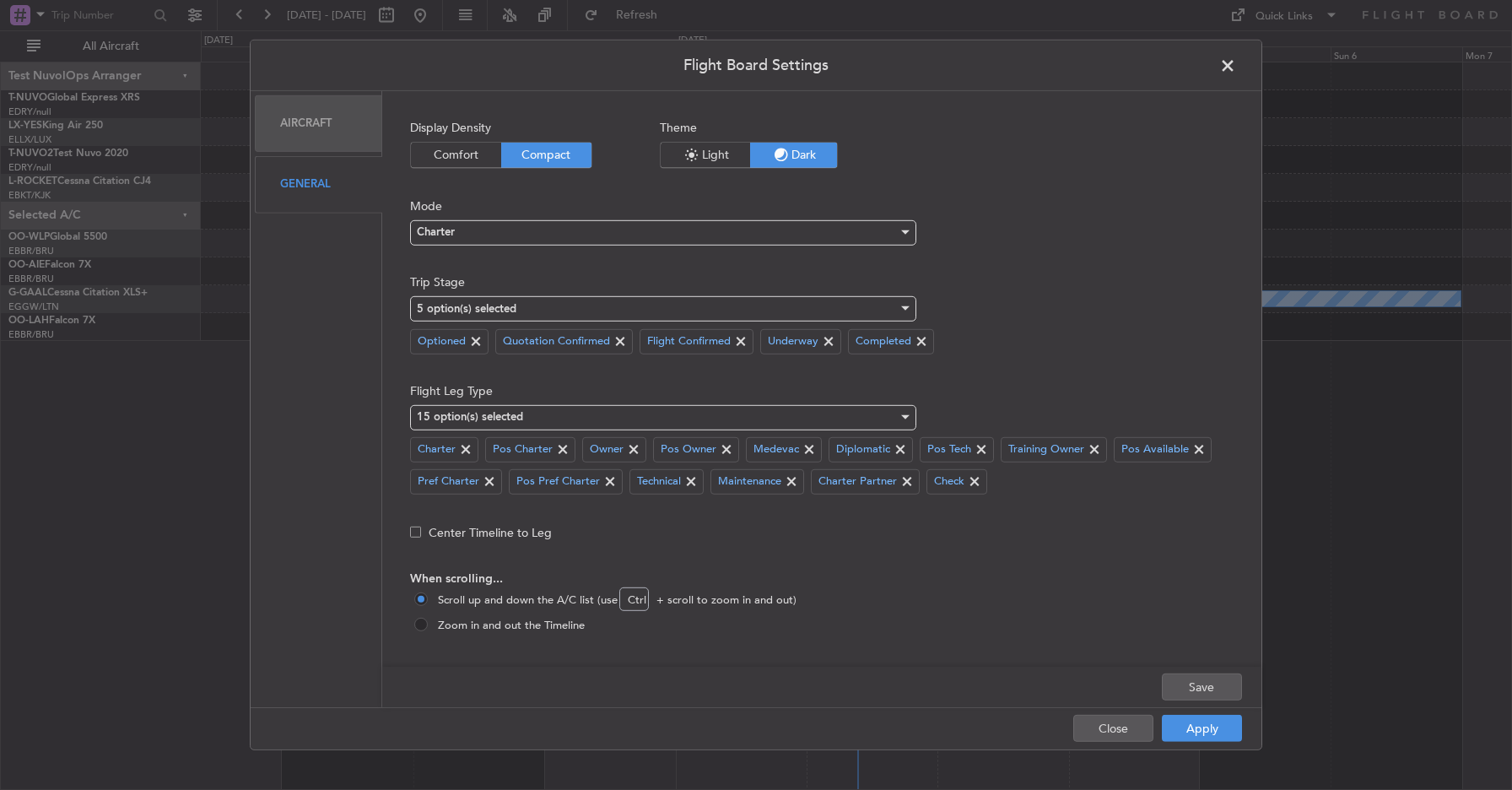 click at bounding box center [1236, 70] 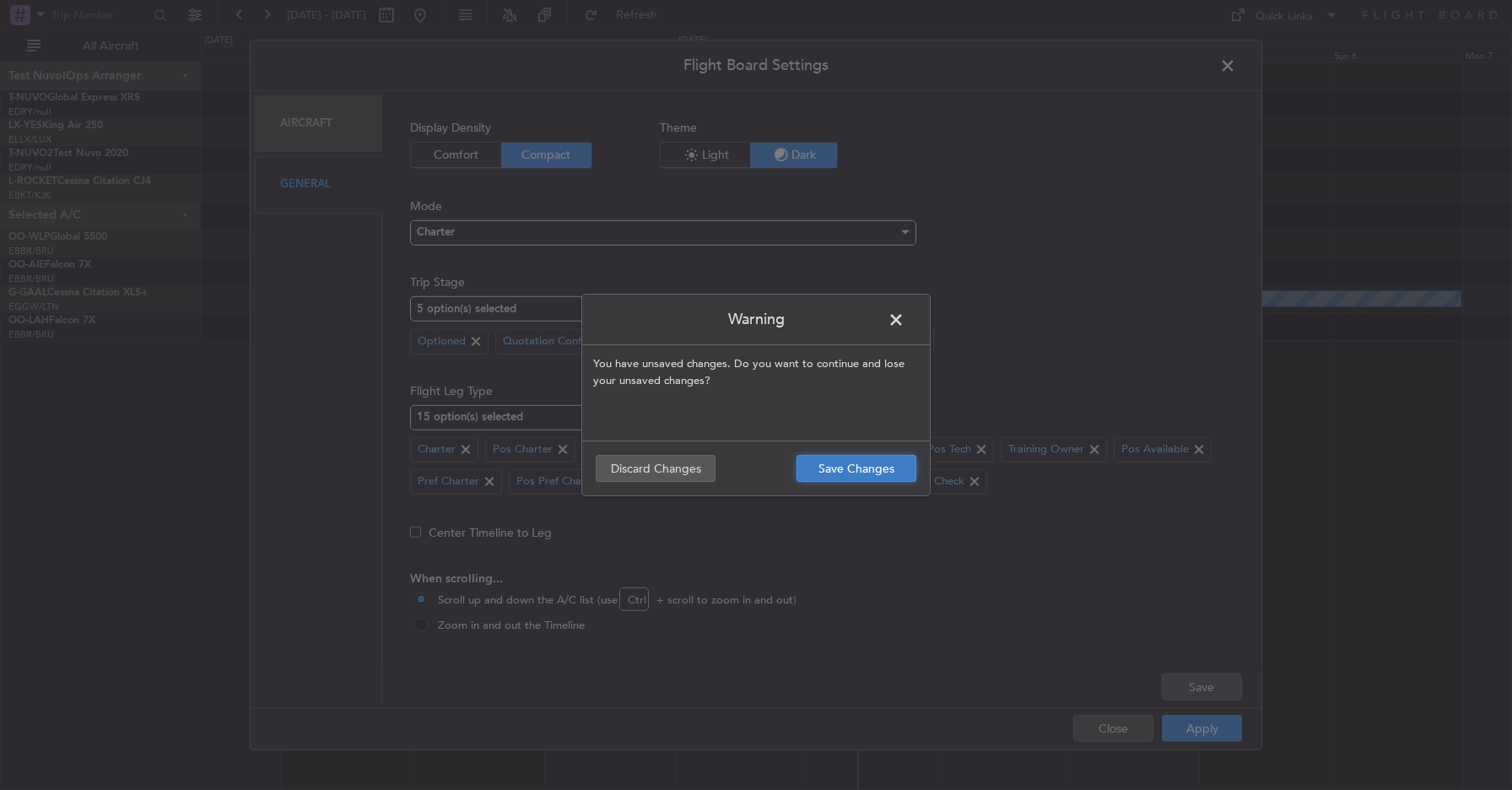 click on "Save Changes" 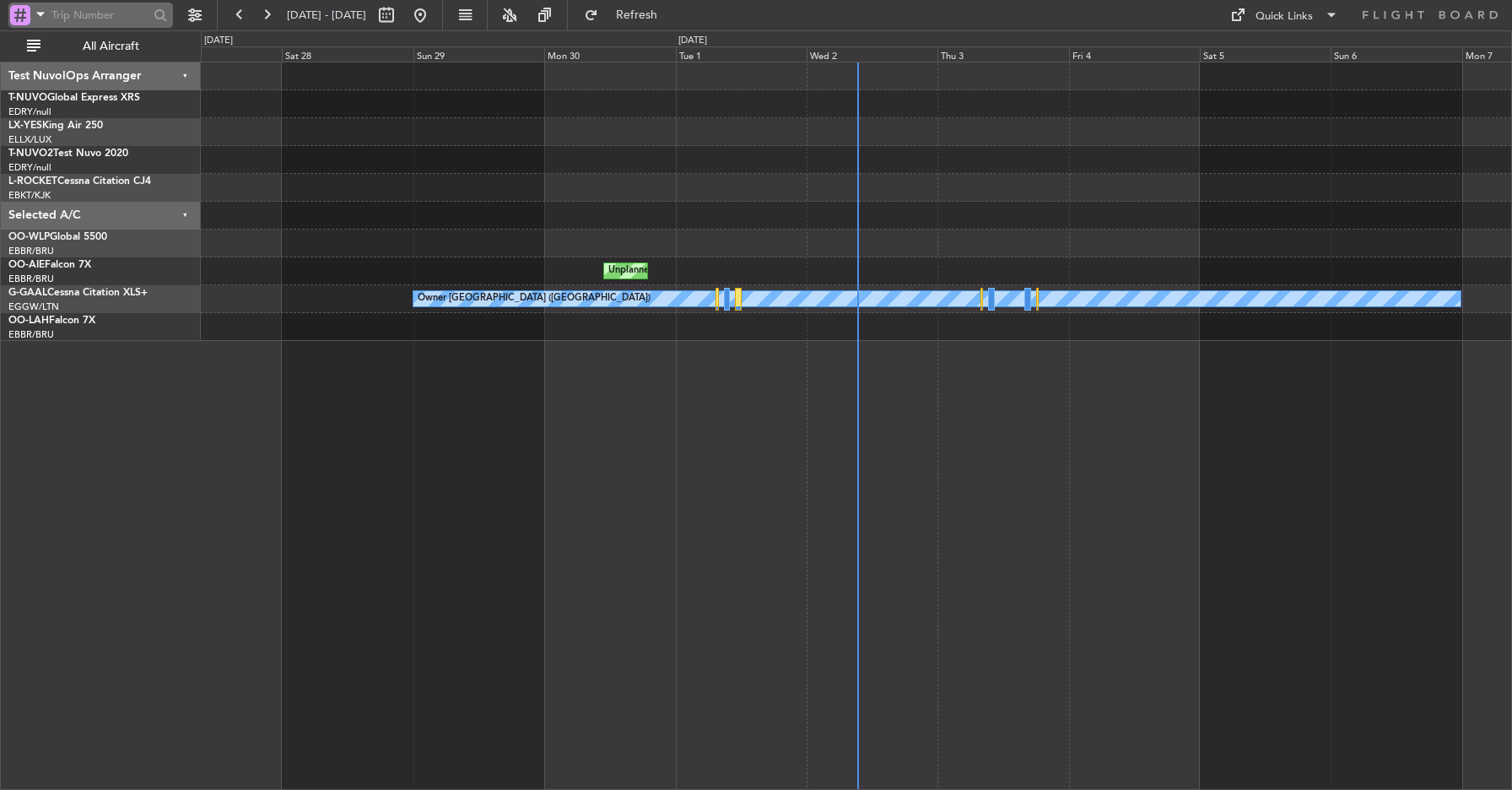 click at bounding box center [40, 14] 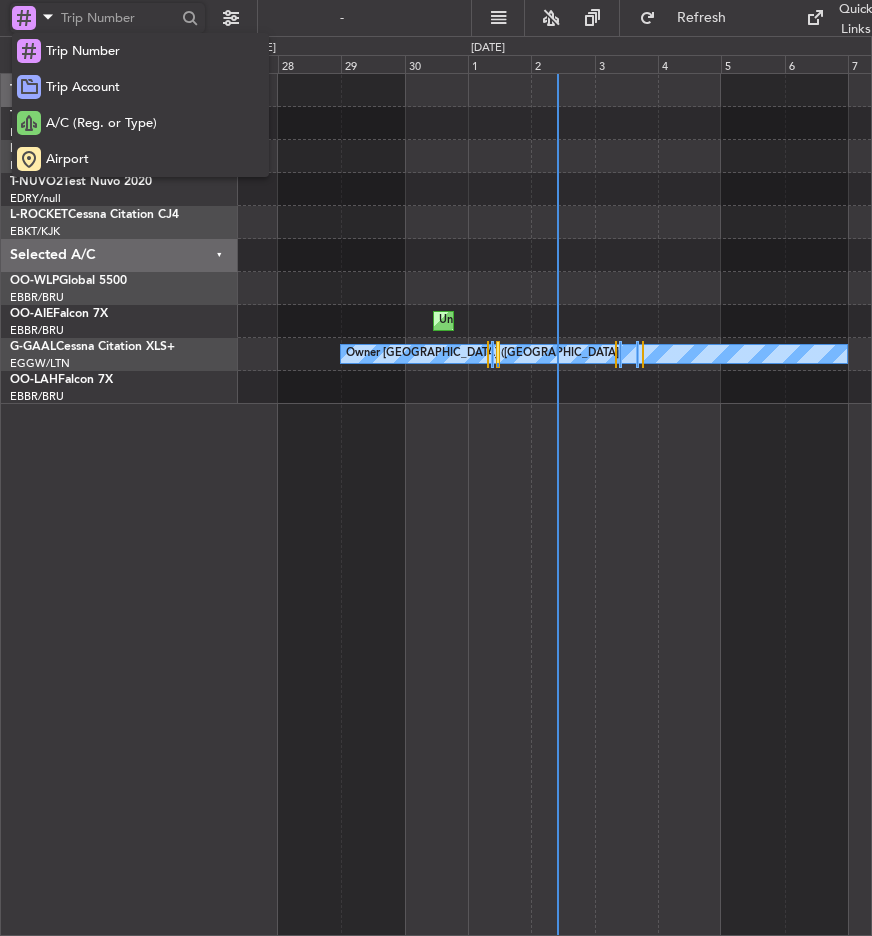 click at bounding box center (436, 468) 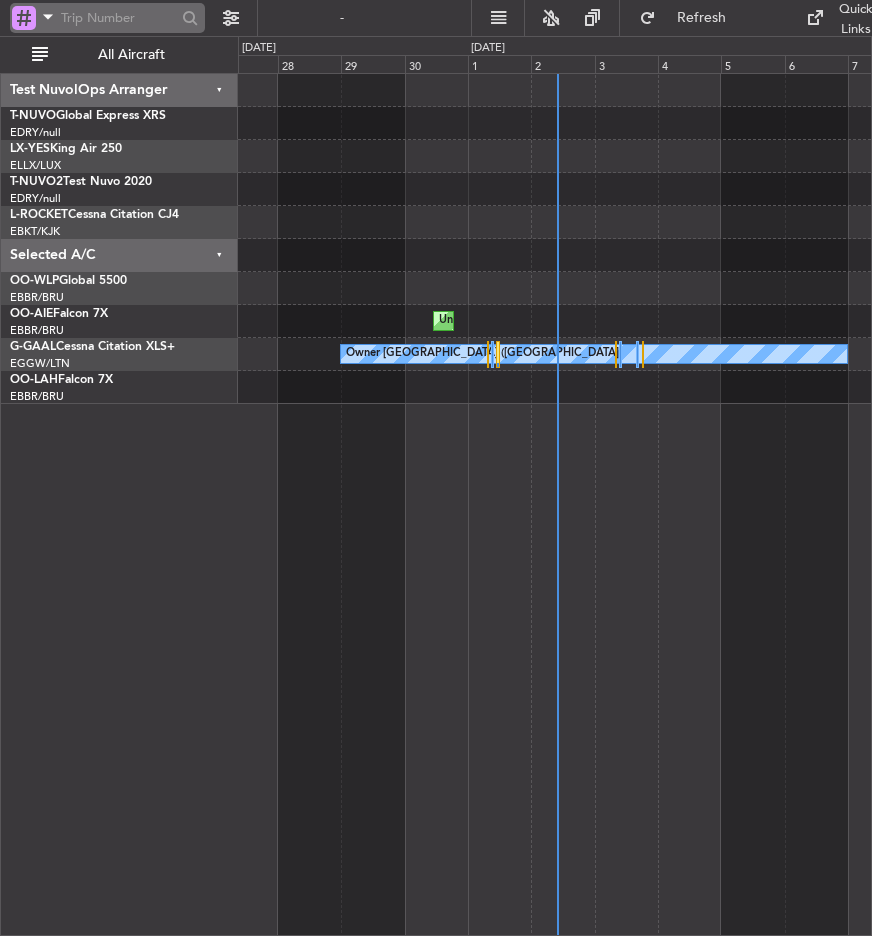 click at bounding box center (48, 16) 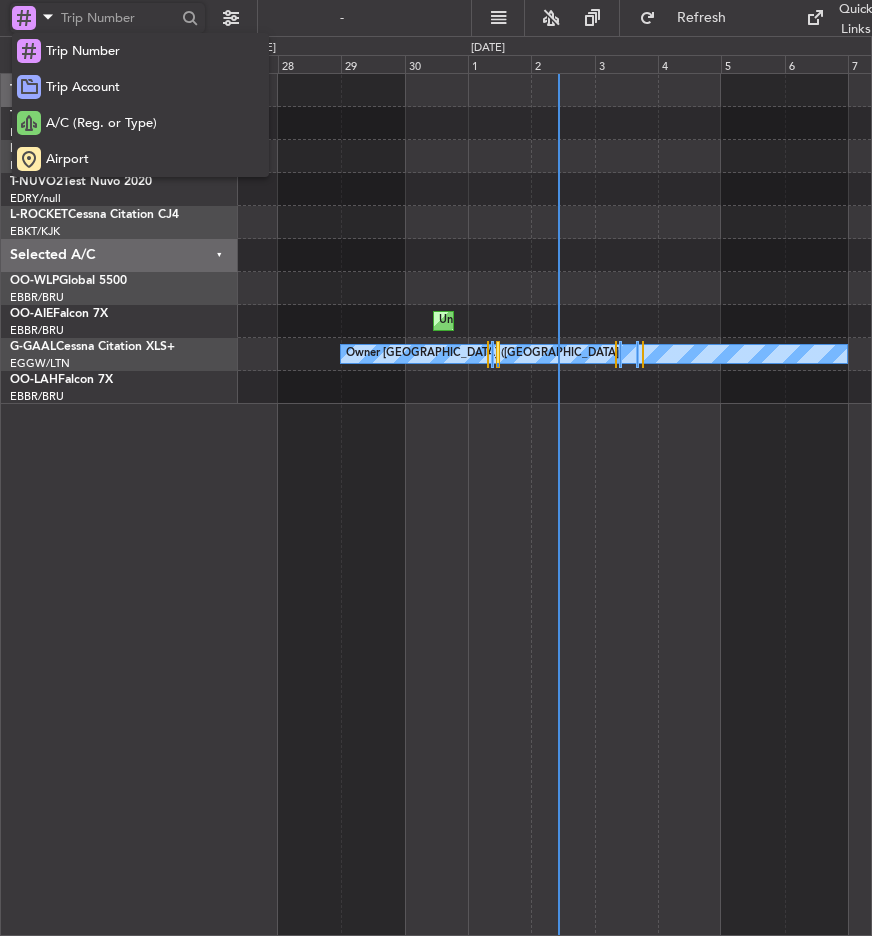 click at bounding box center [436, 468] 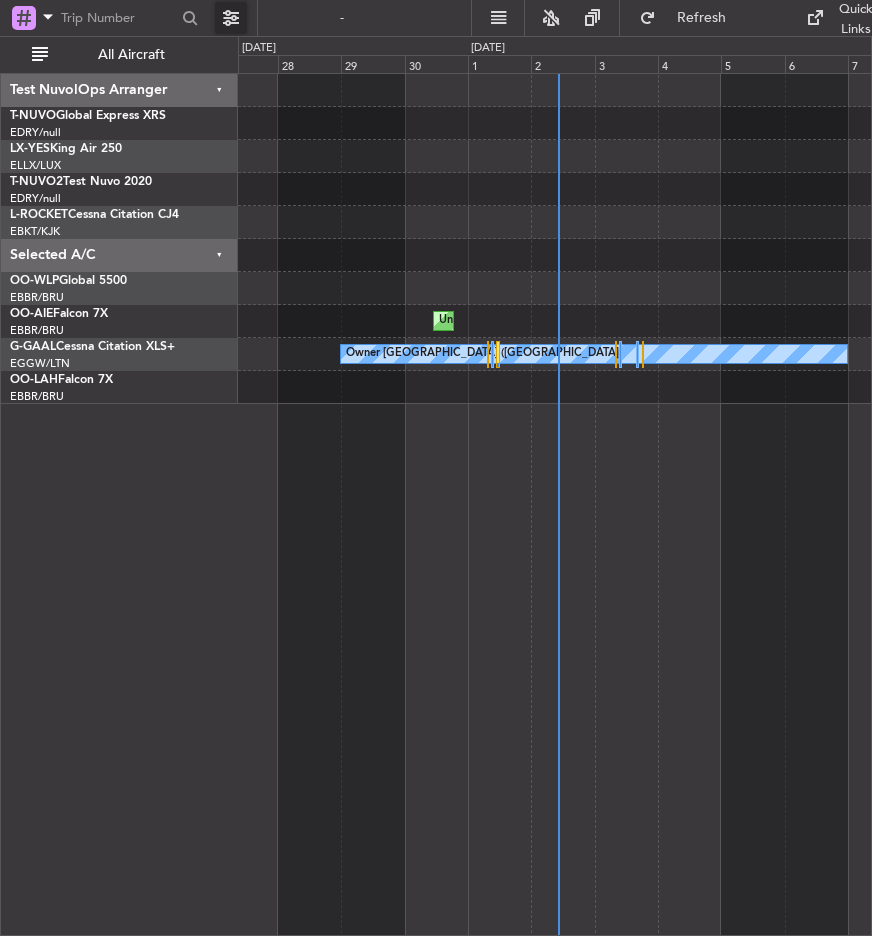 click at bounding box center (231, 18) 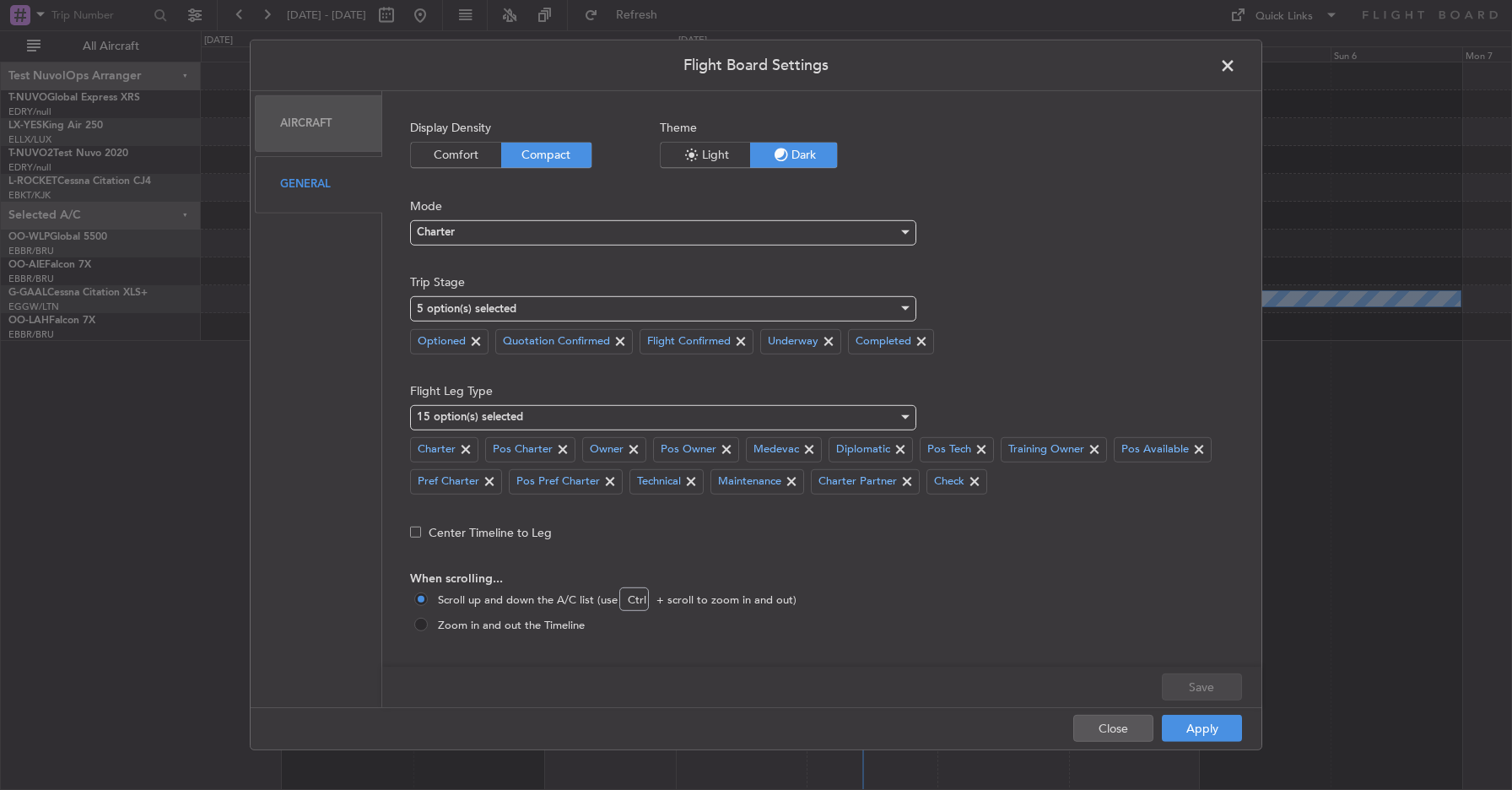 click at bounding box center [1236, 70] 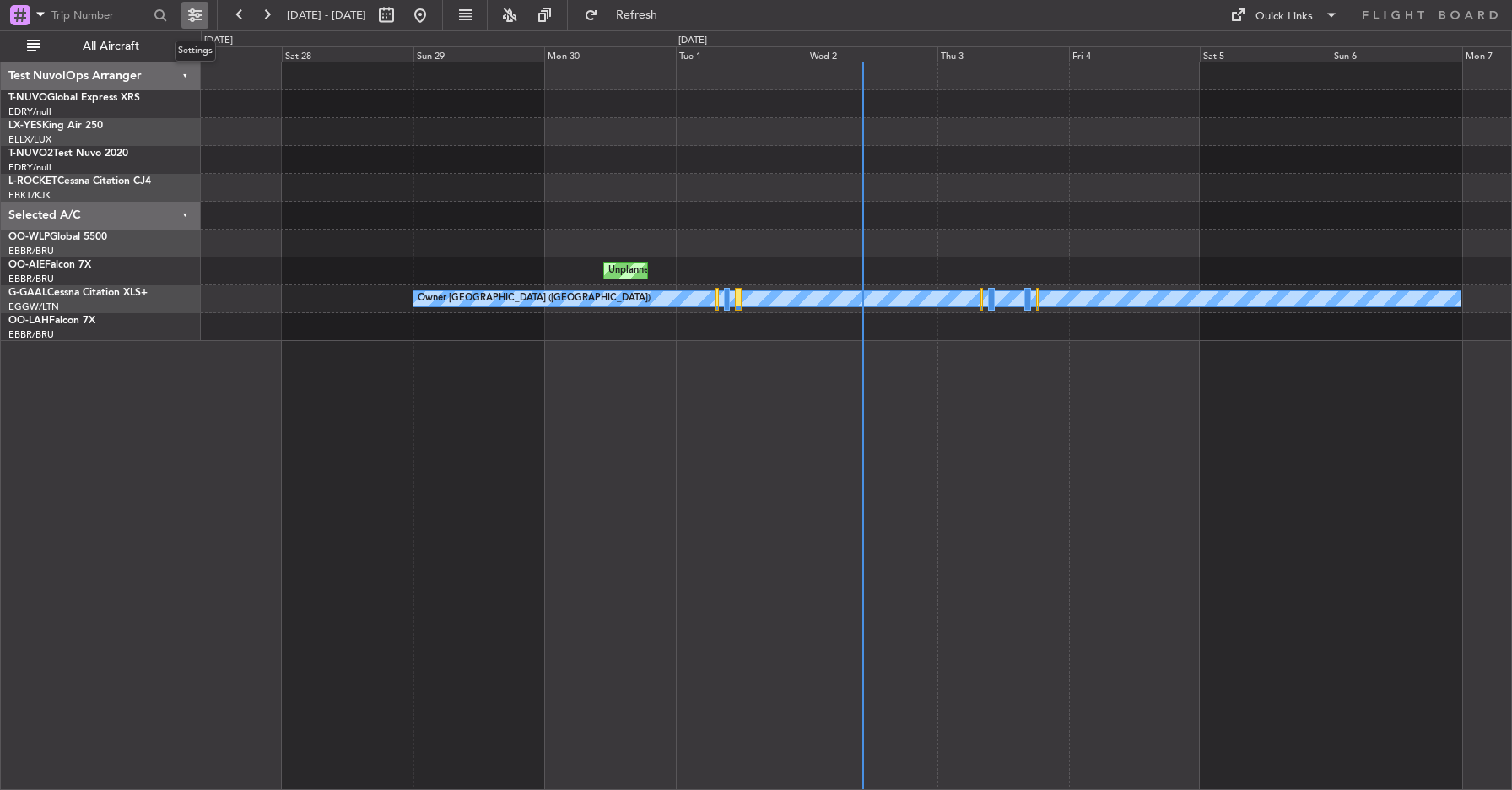 click at bounding box center [195, 15] 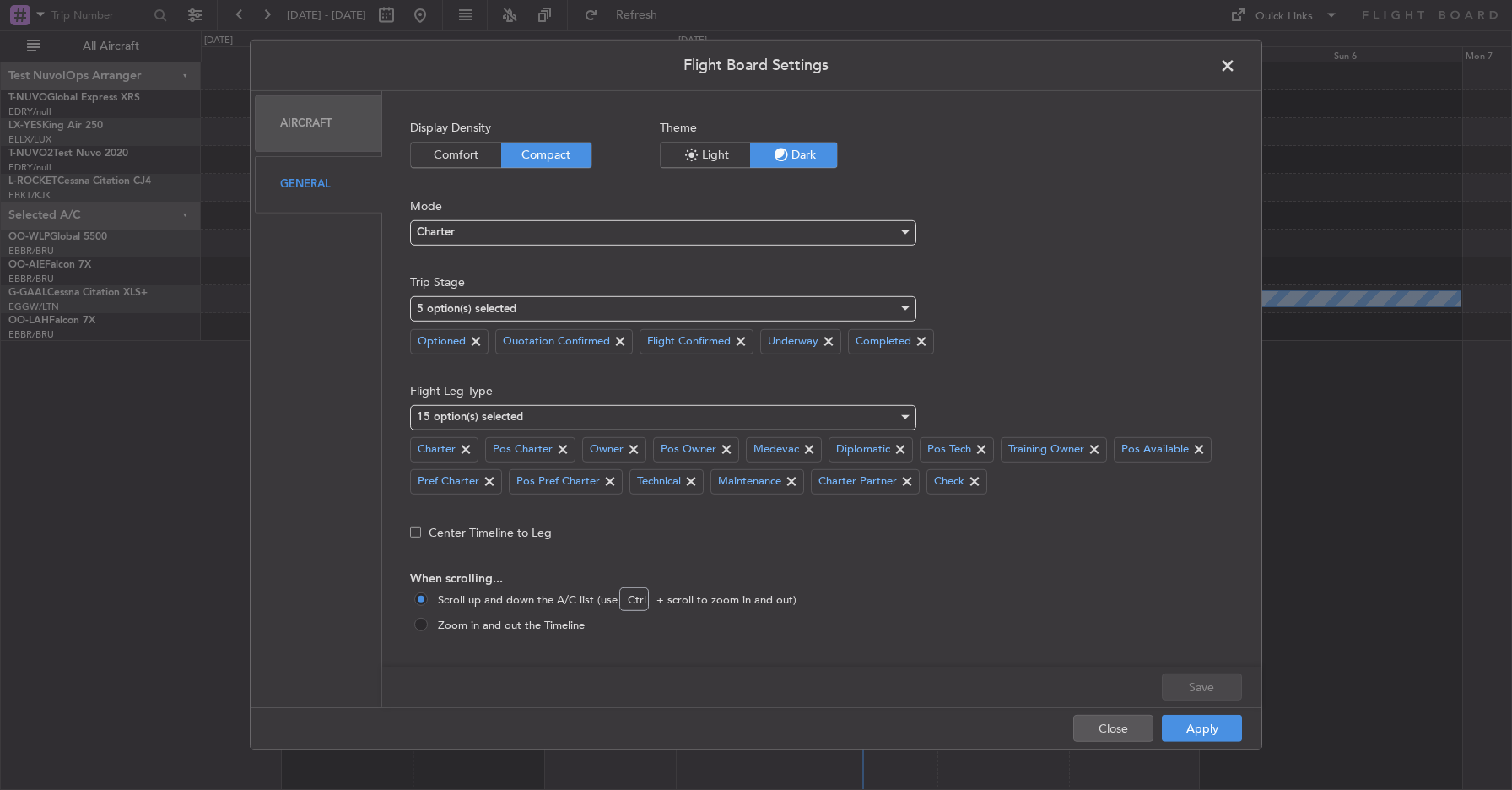 click on "Light" at bounding box center (705, 155) 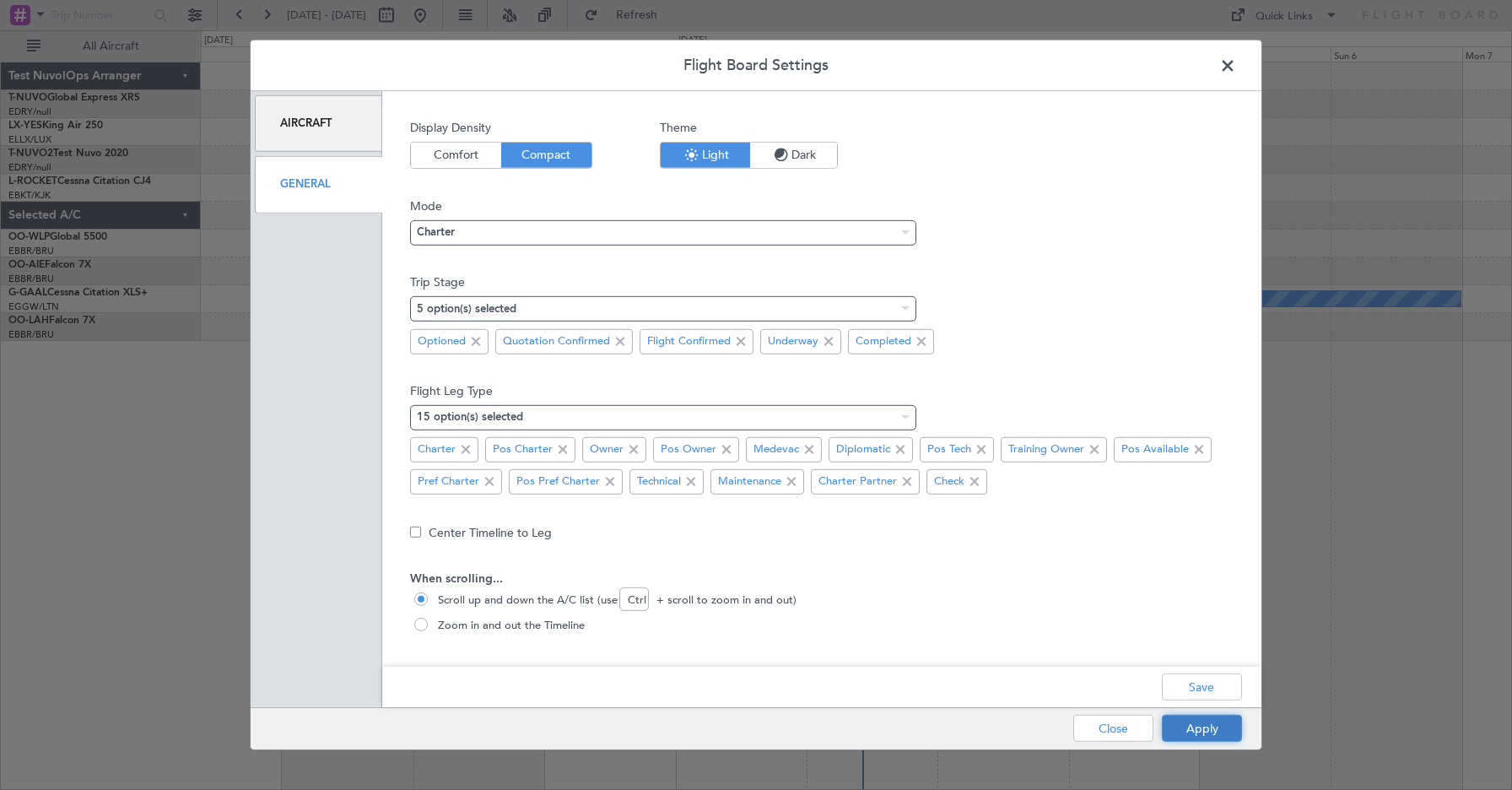 click on "Apply" at bounding box center [1202, 728] 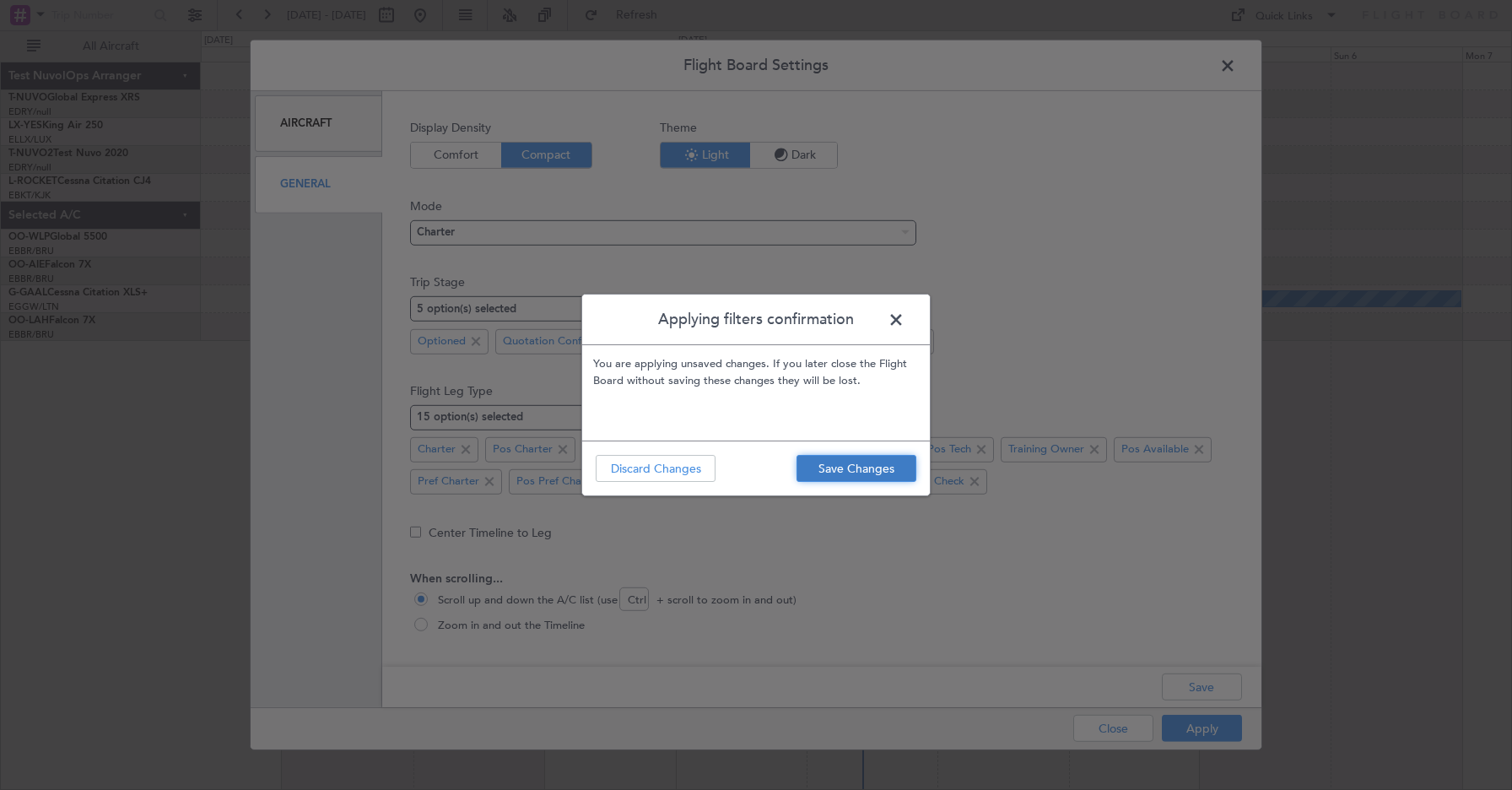 click on "Save Changes" 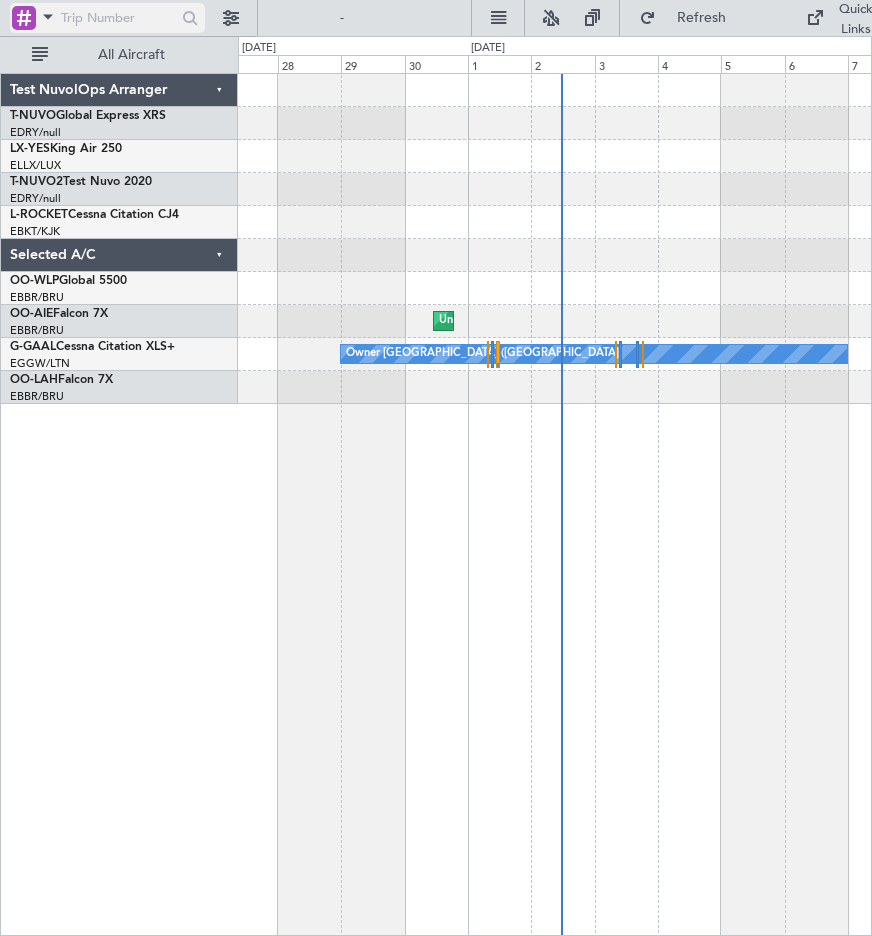 click at bounding box center (118, 18) 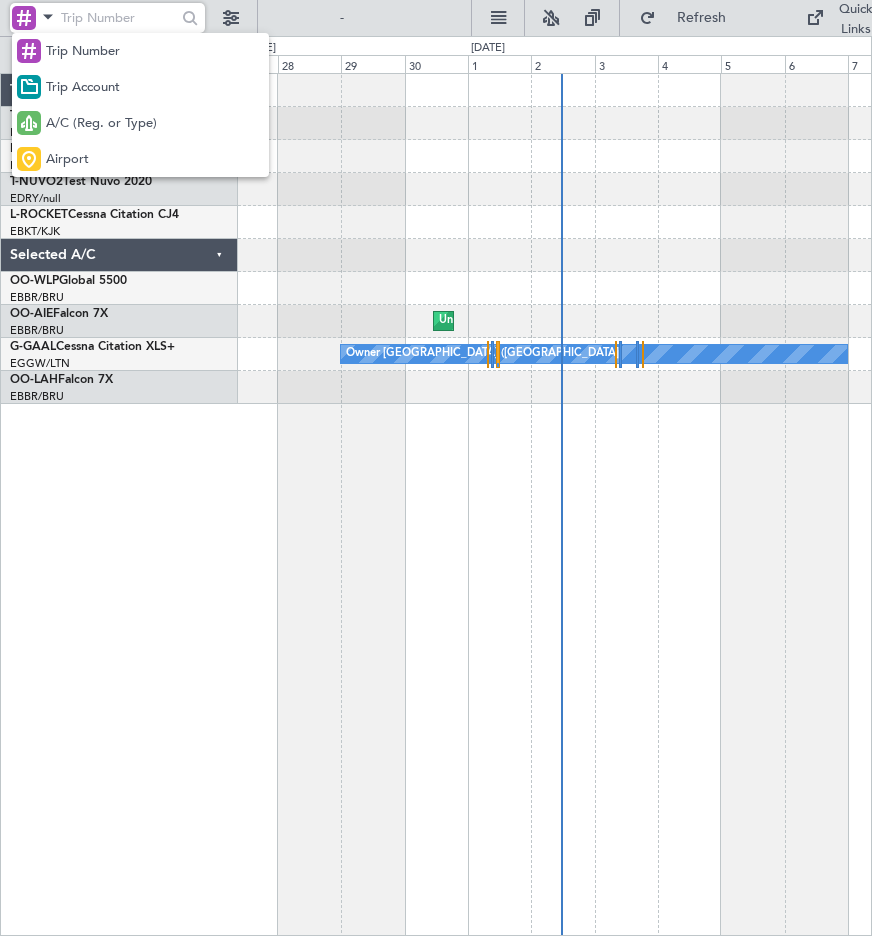 click at bounding box center (436, 468) 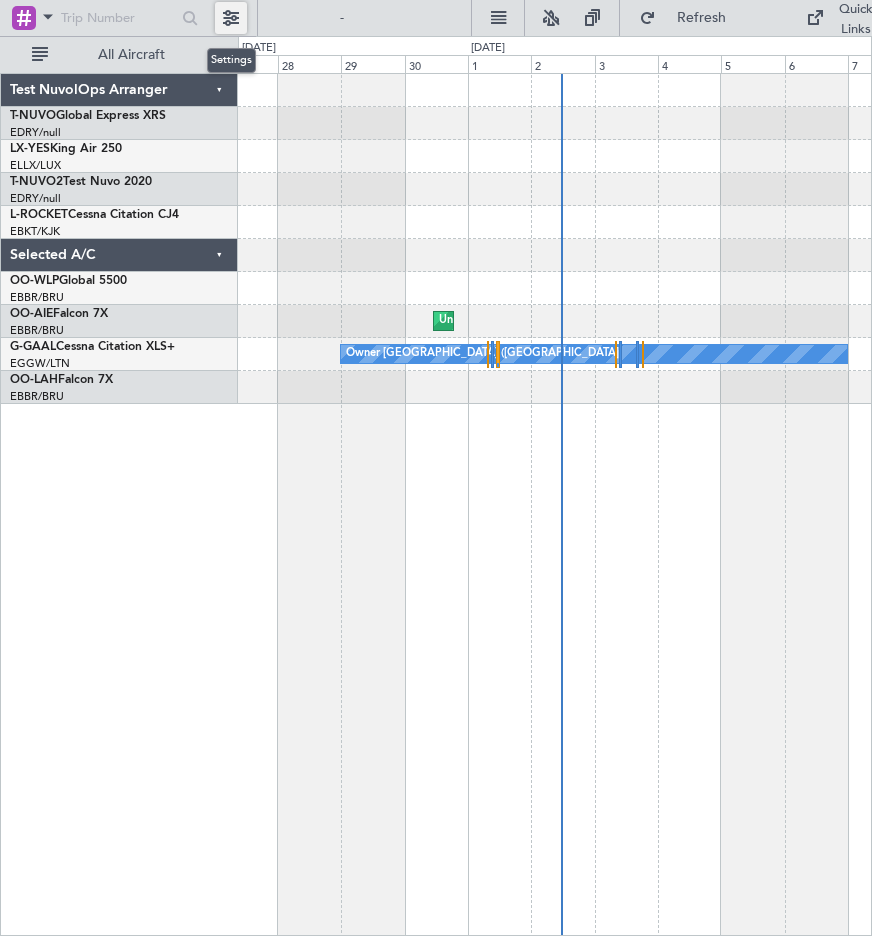 click at bounding box center [231, 18] 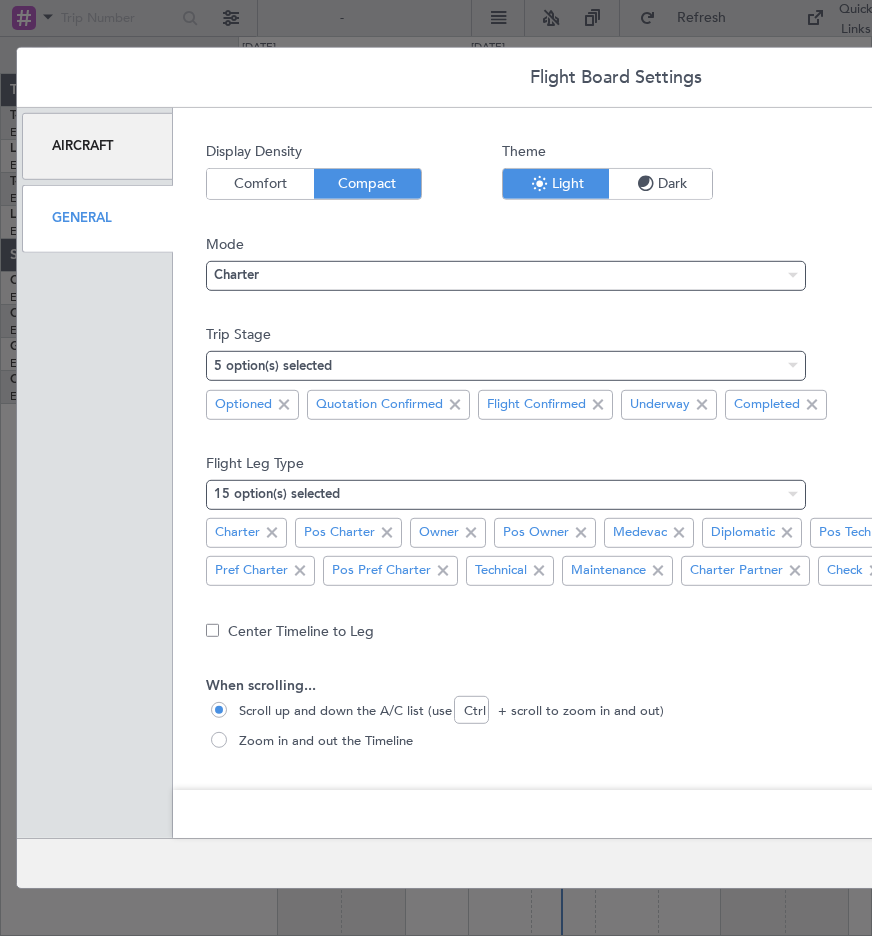 click on "Aircraft" at bounding box center [97, 146] 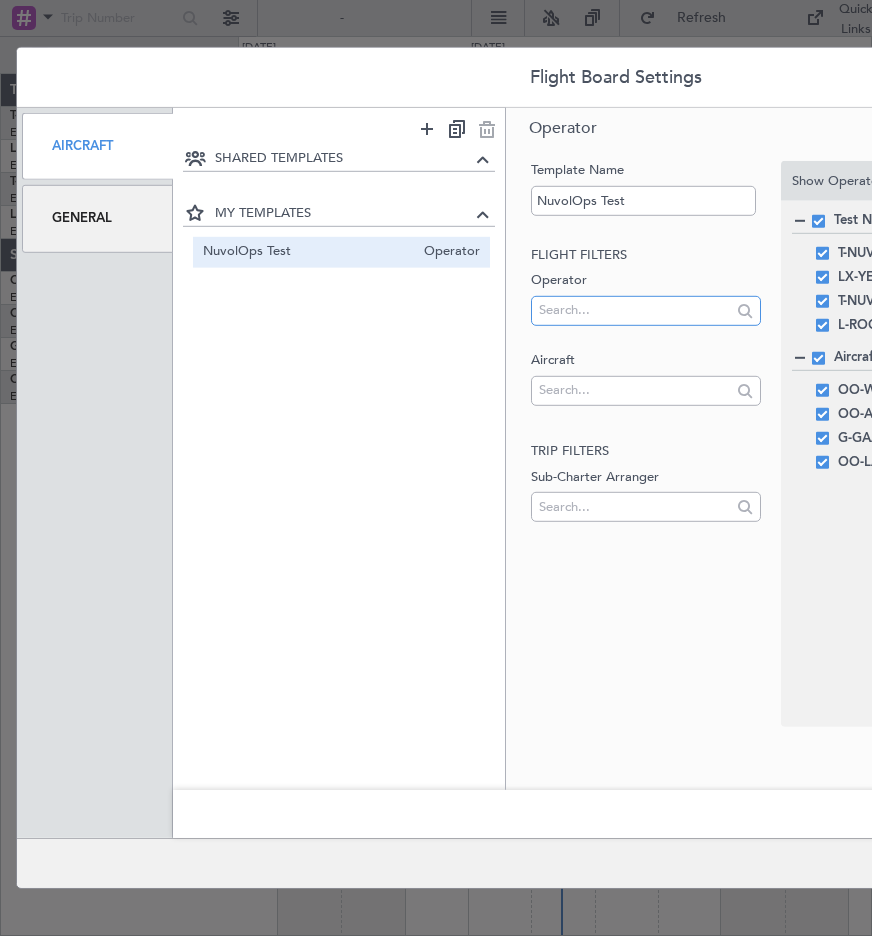 click at bounding box center (634, 310) 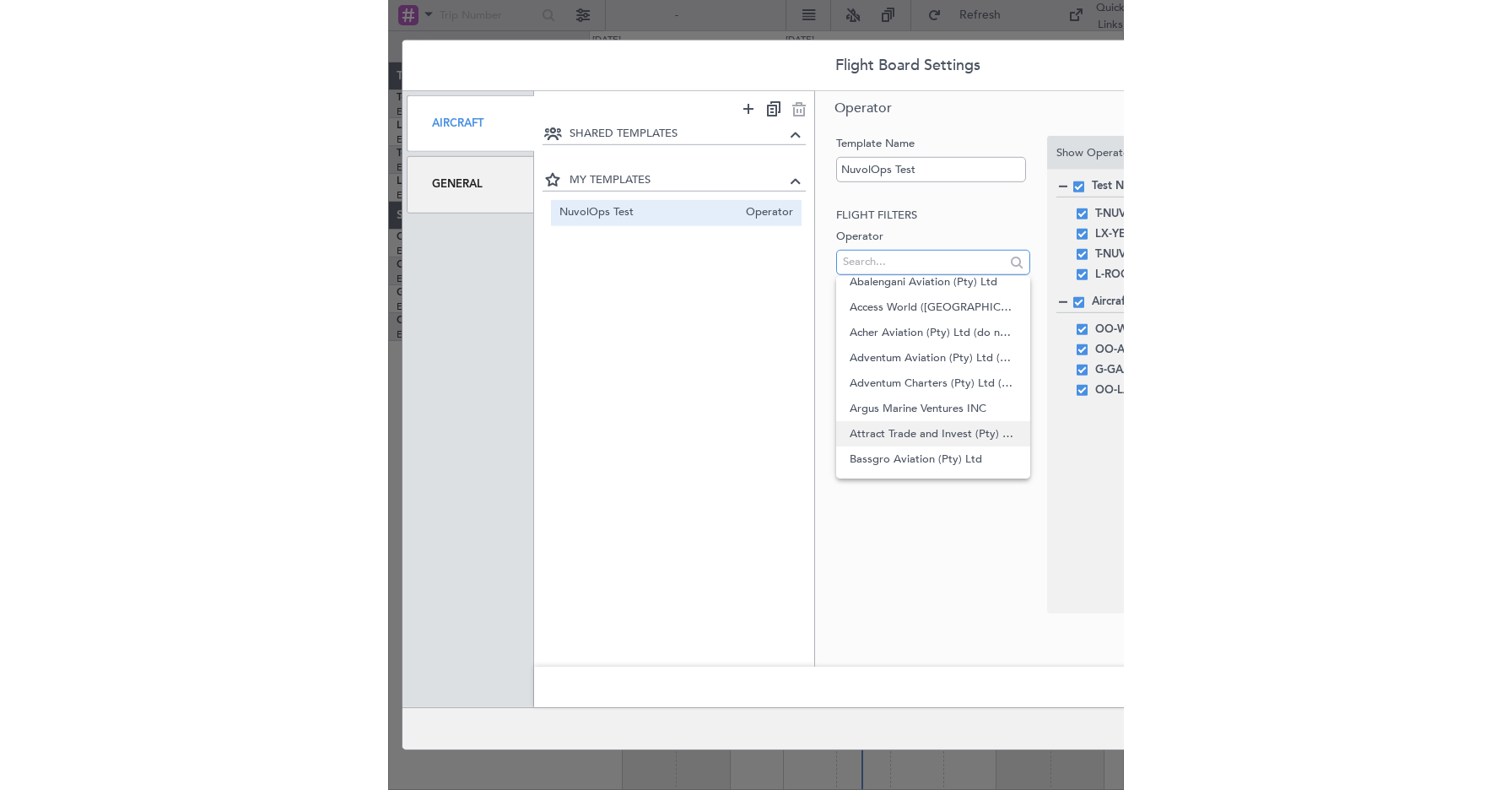 scroll, scrollTop: 0, scrollLeft: 0, axis: both 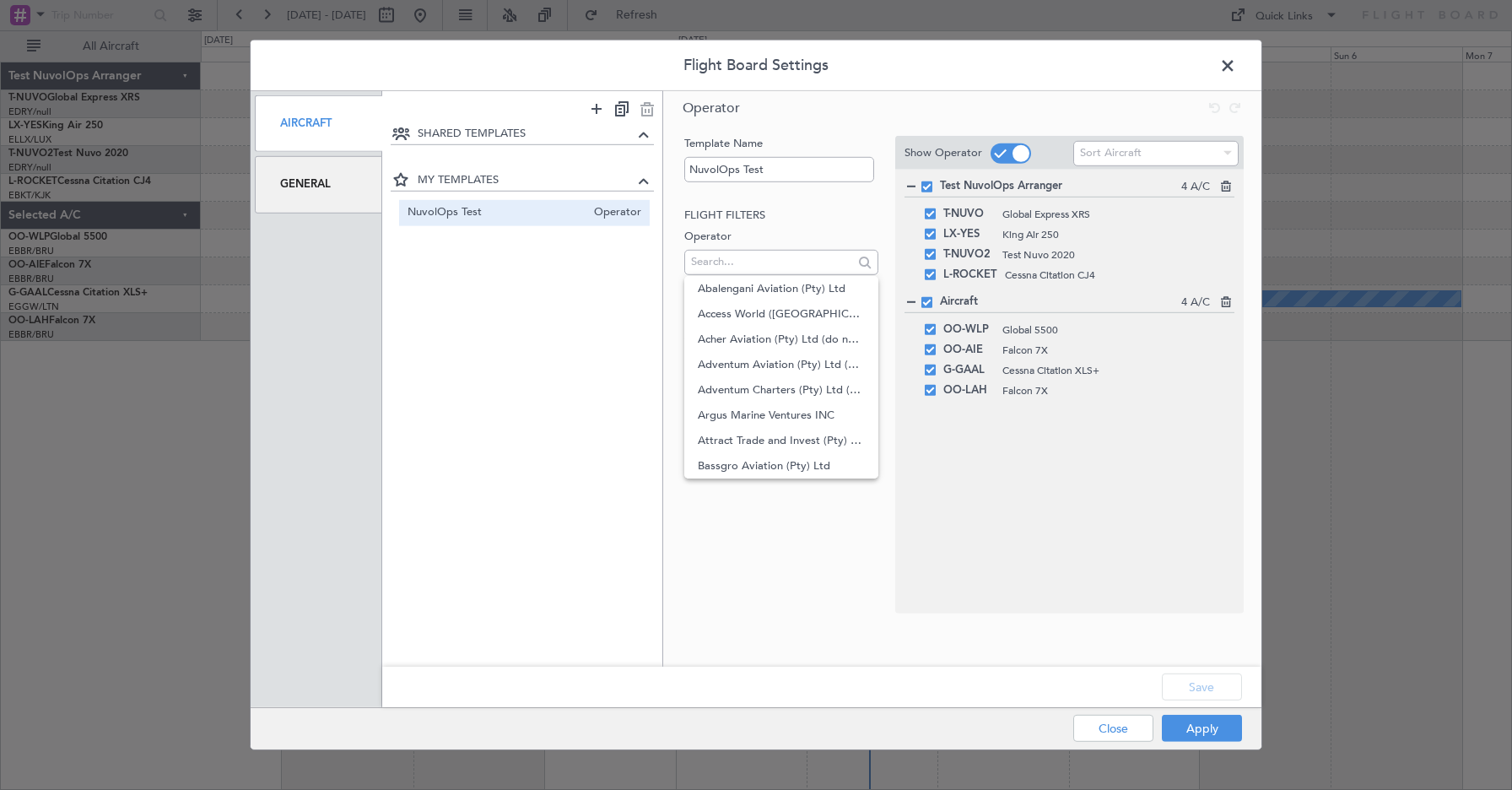 click on "General" at bounding box center [318, 184] 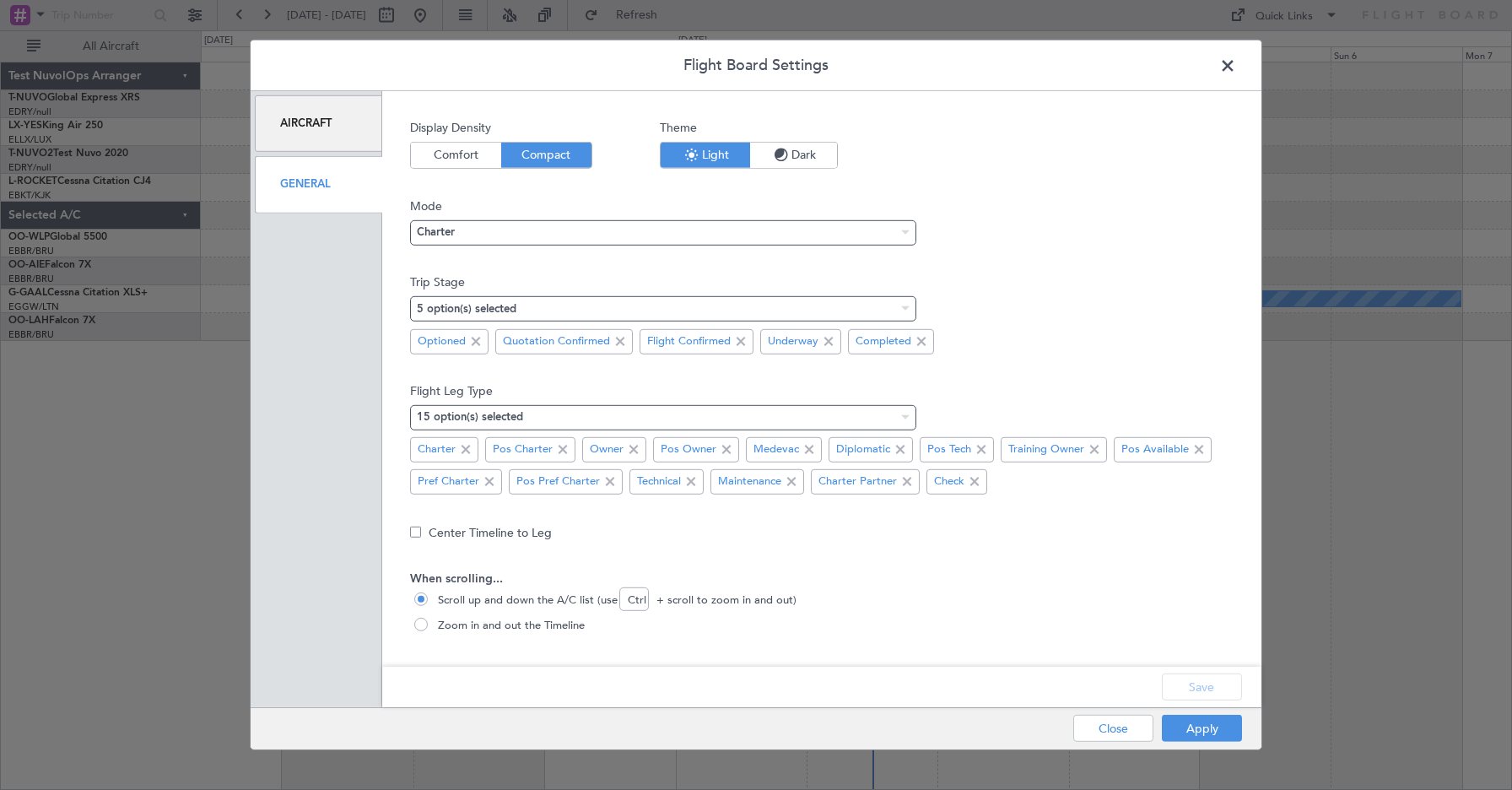 click at bounding box center [1236, 70] 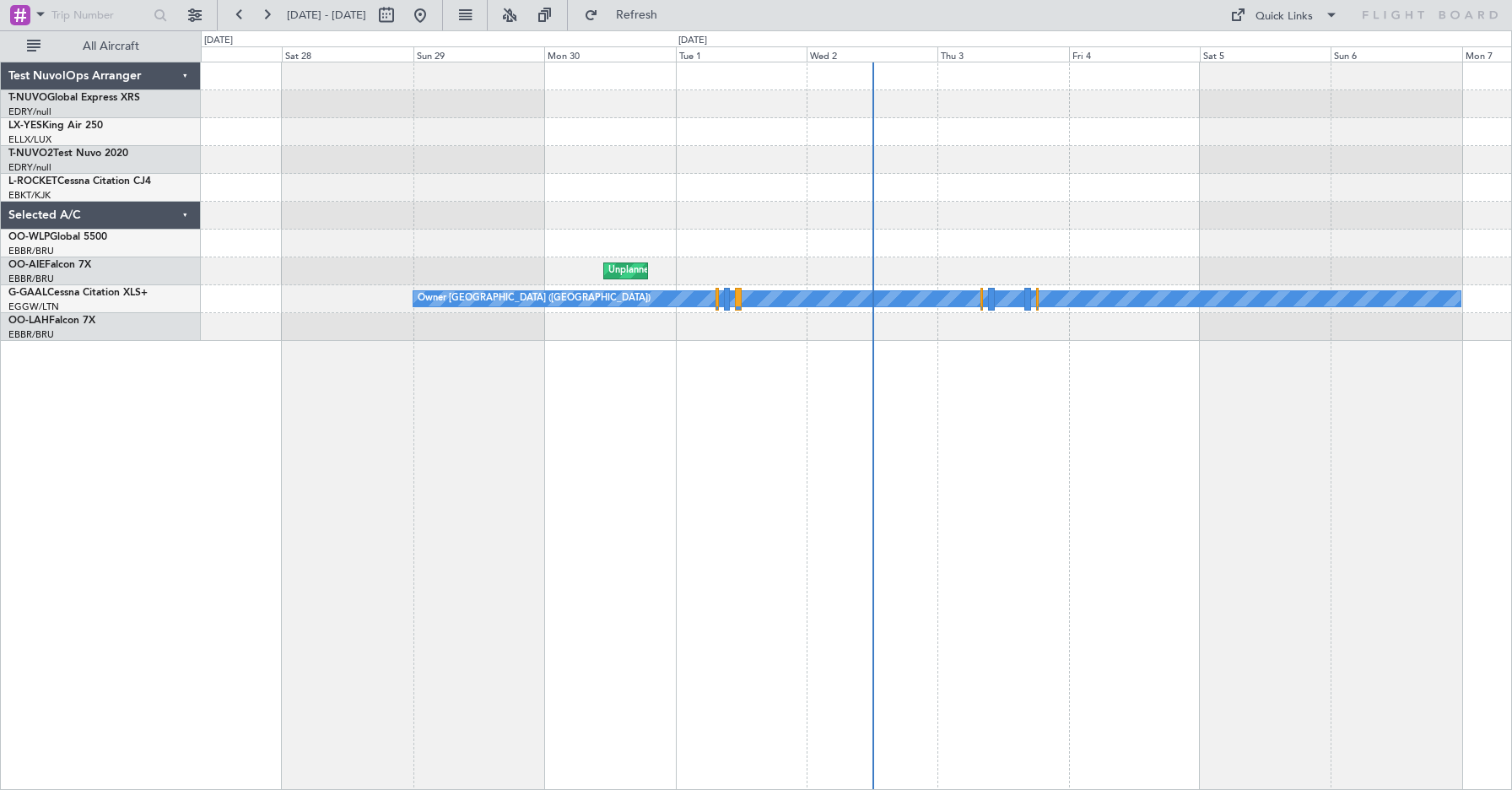 click 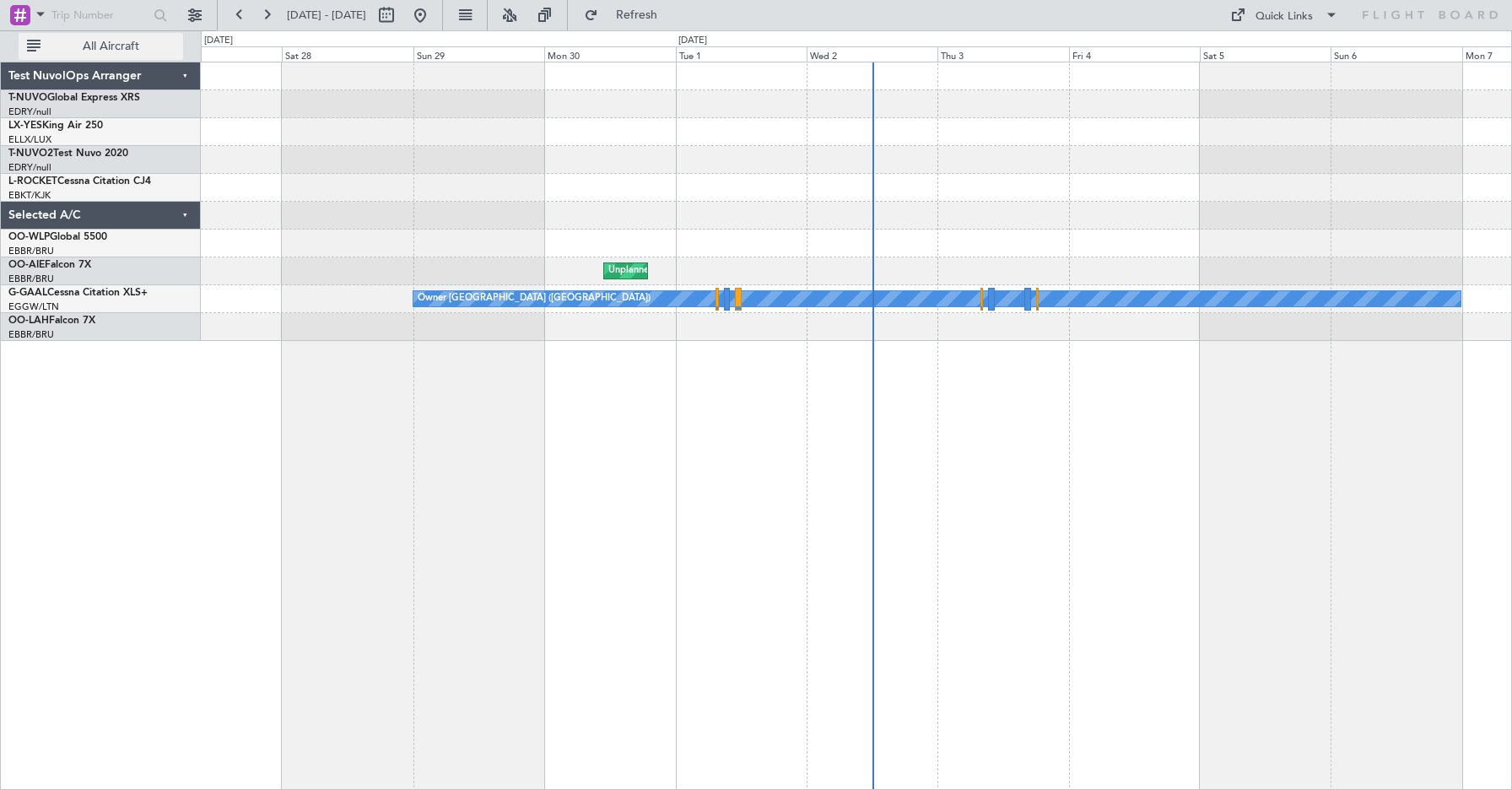 click on "All Aircraft" at bounding box center [111, 46] 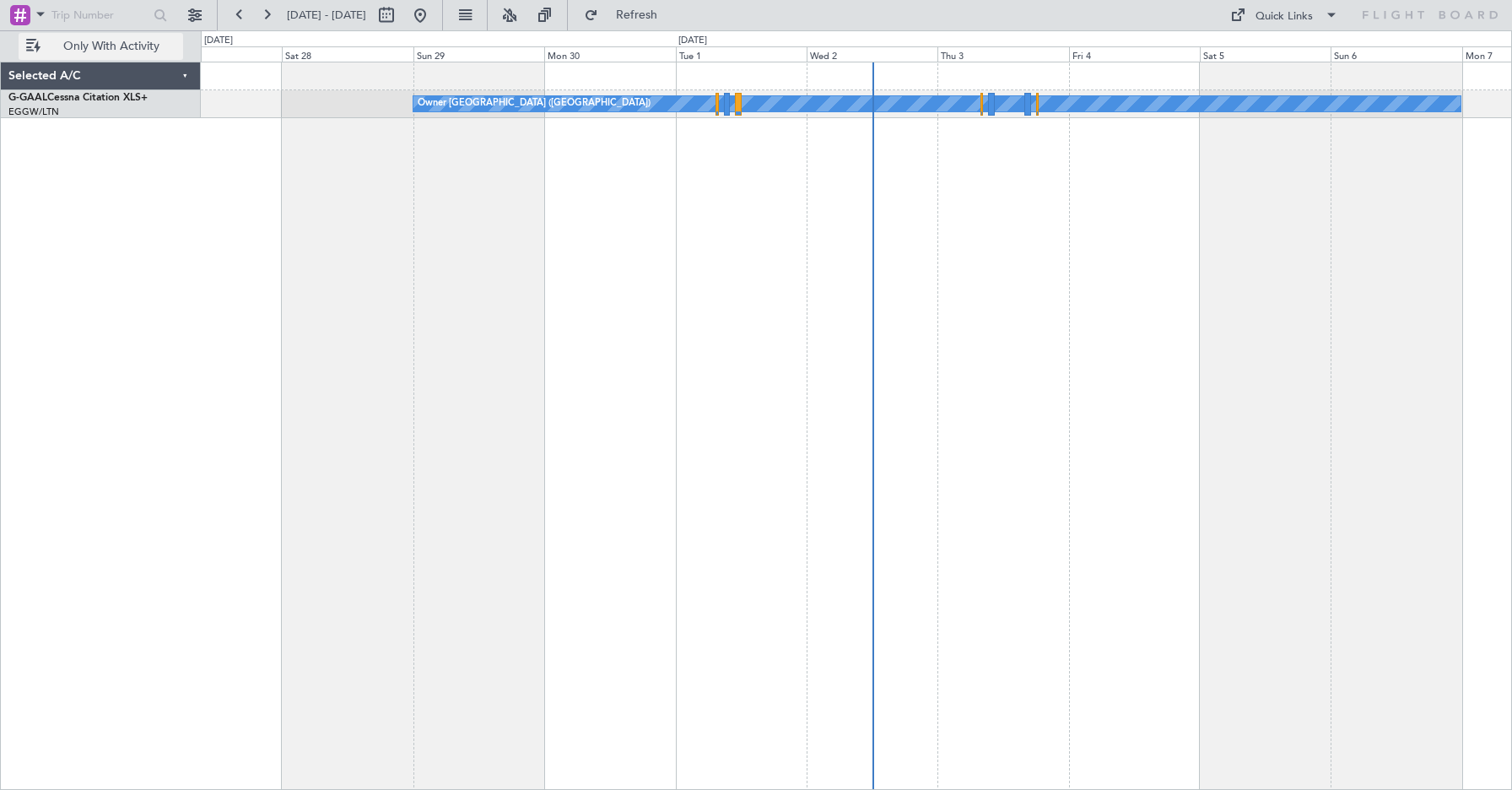 click on "Only With Activity" at bounding box center [111, 46] 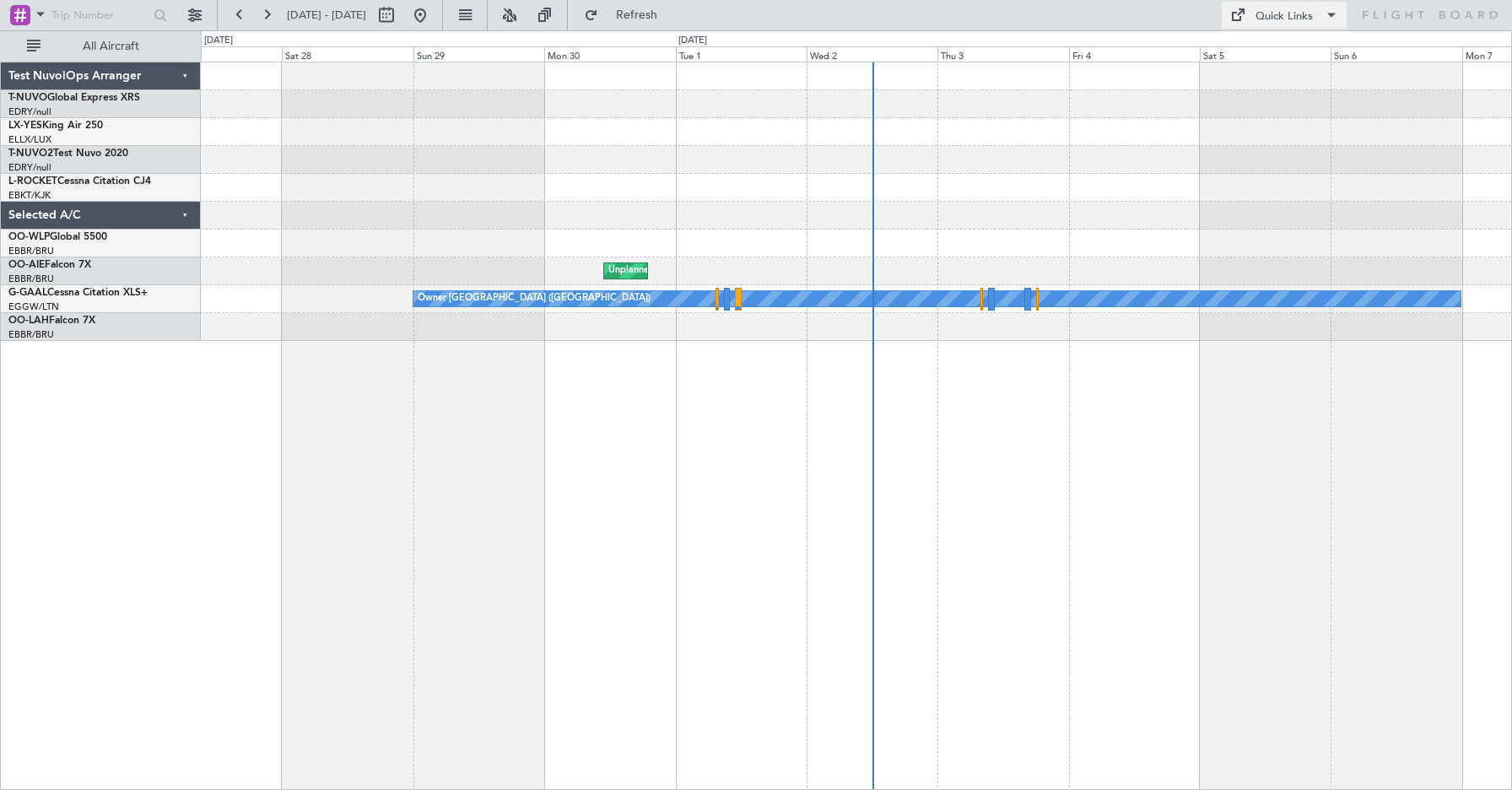 click on "Quick Links" at bounding box center [1284, 17] 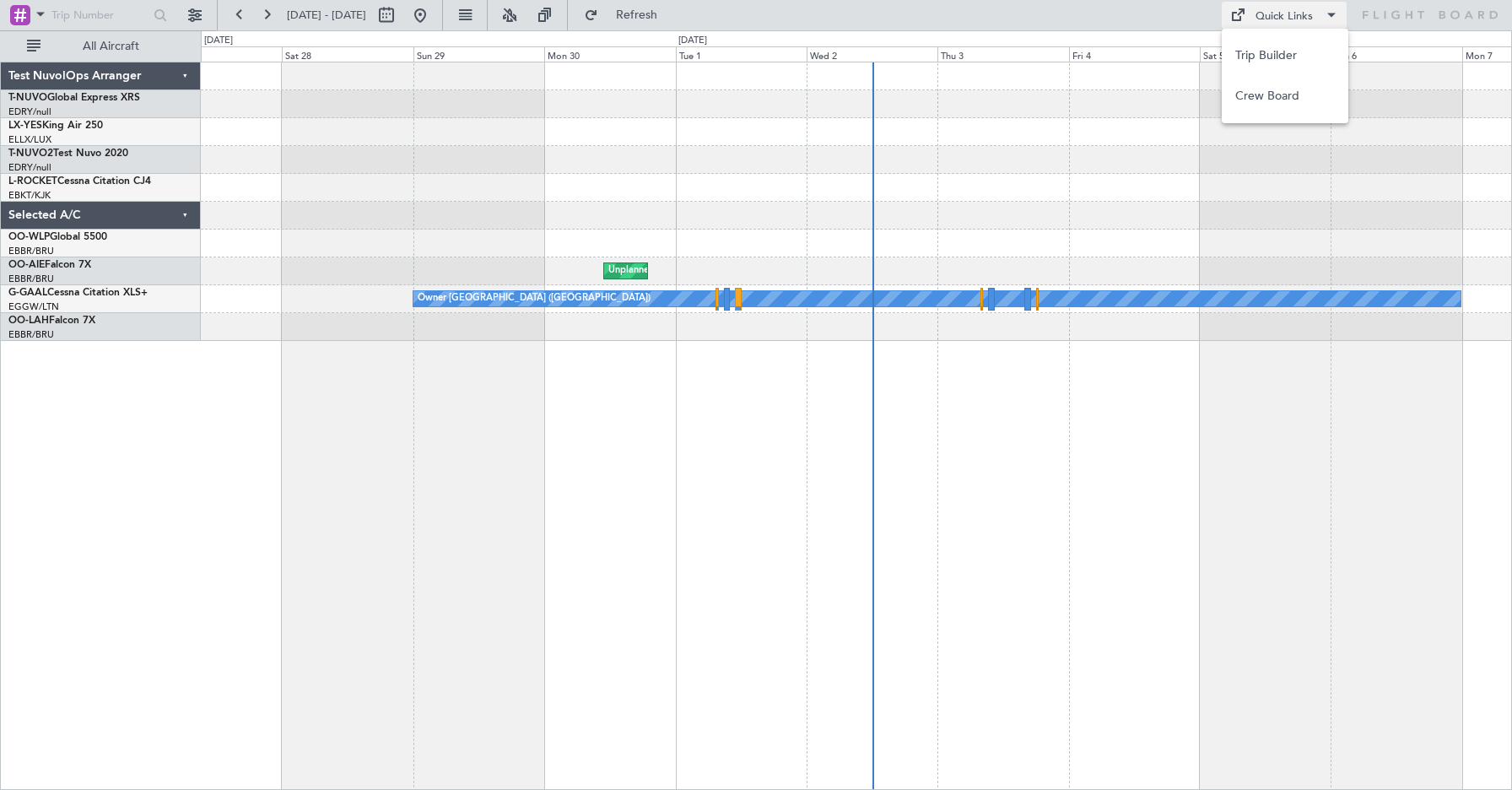 click at bounding box center (756, 395) 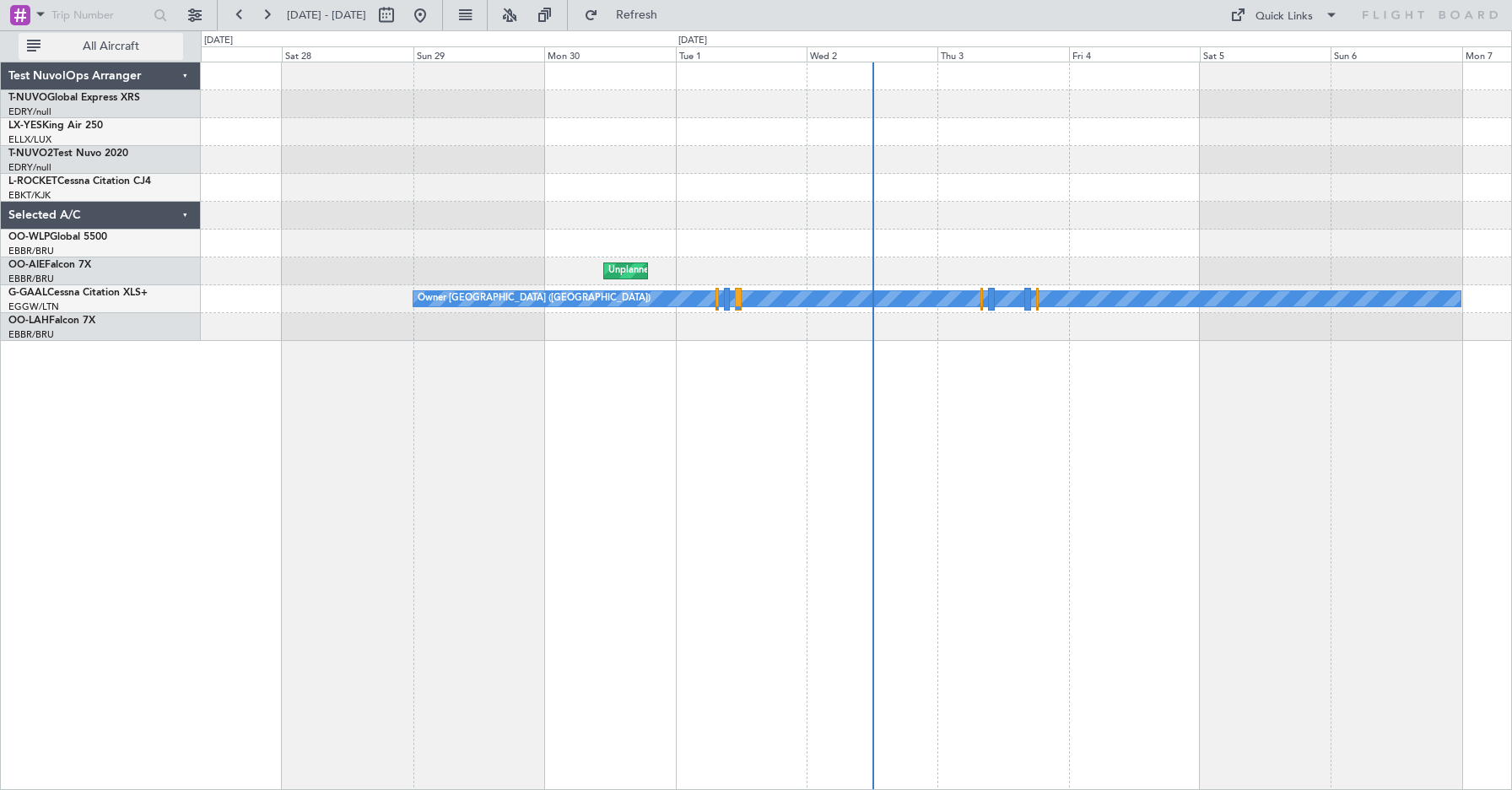 click on "All Aircraft" at bounding box center [111, 46] 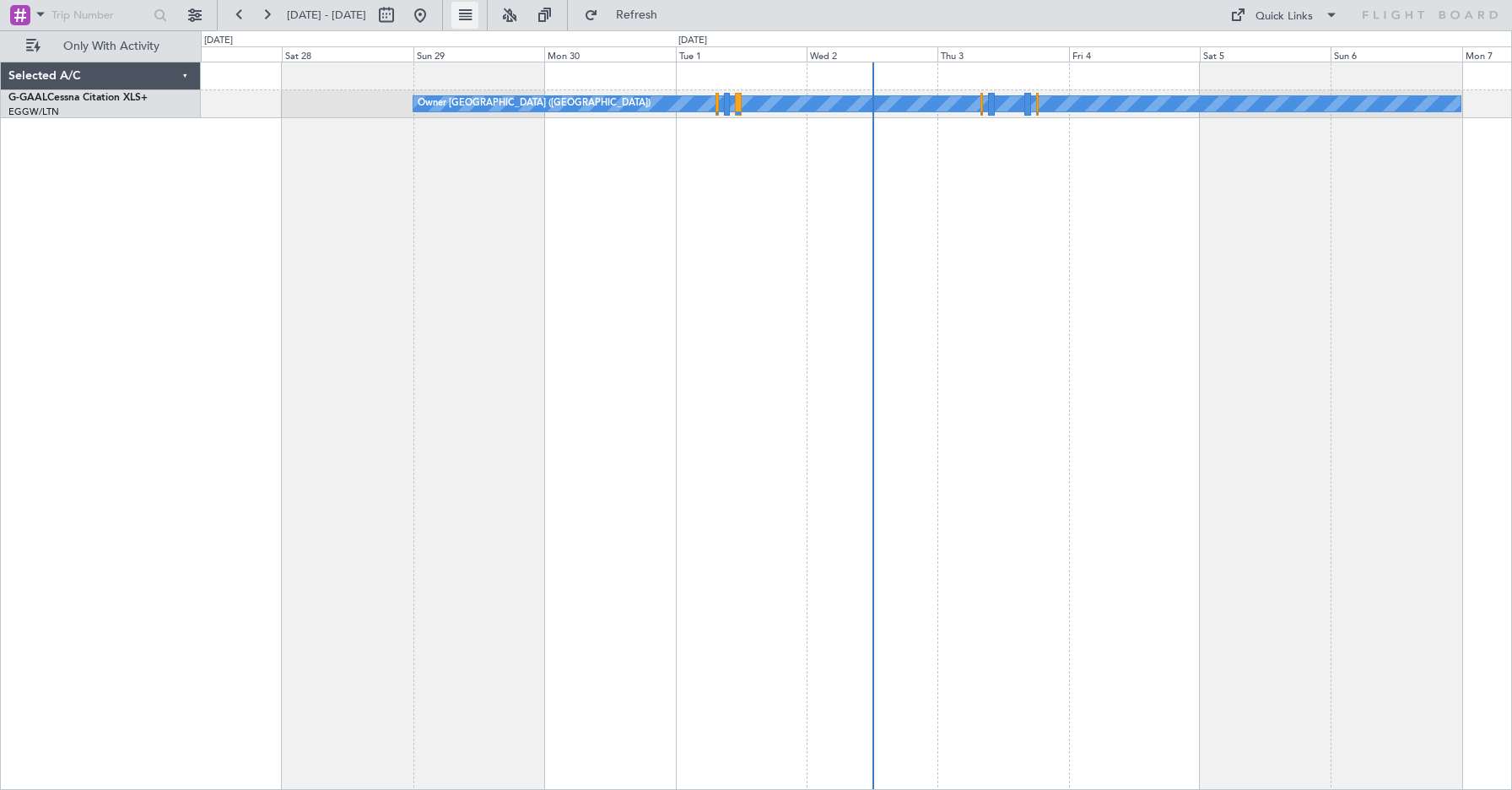 click 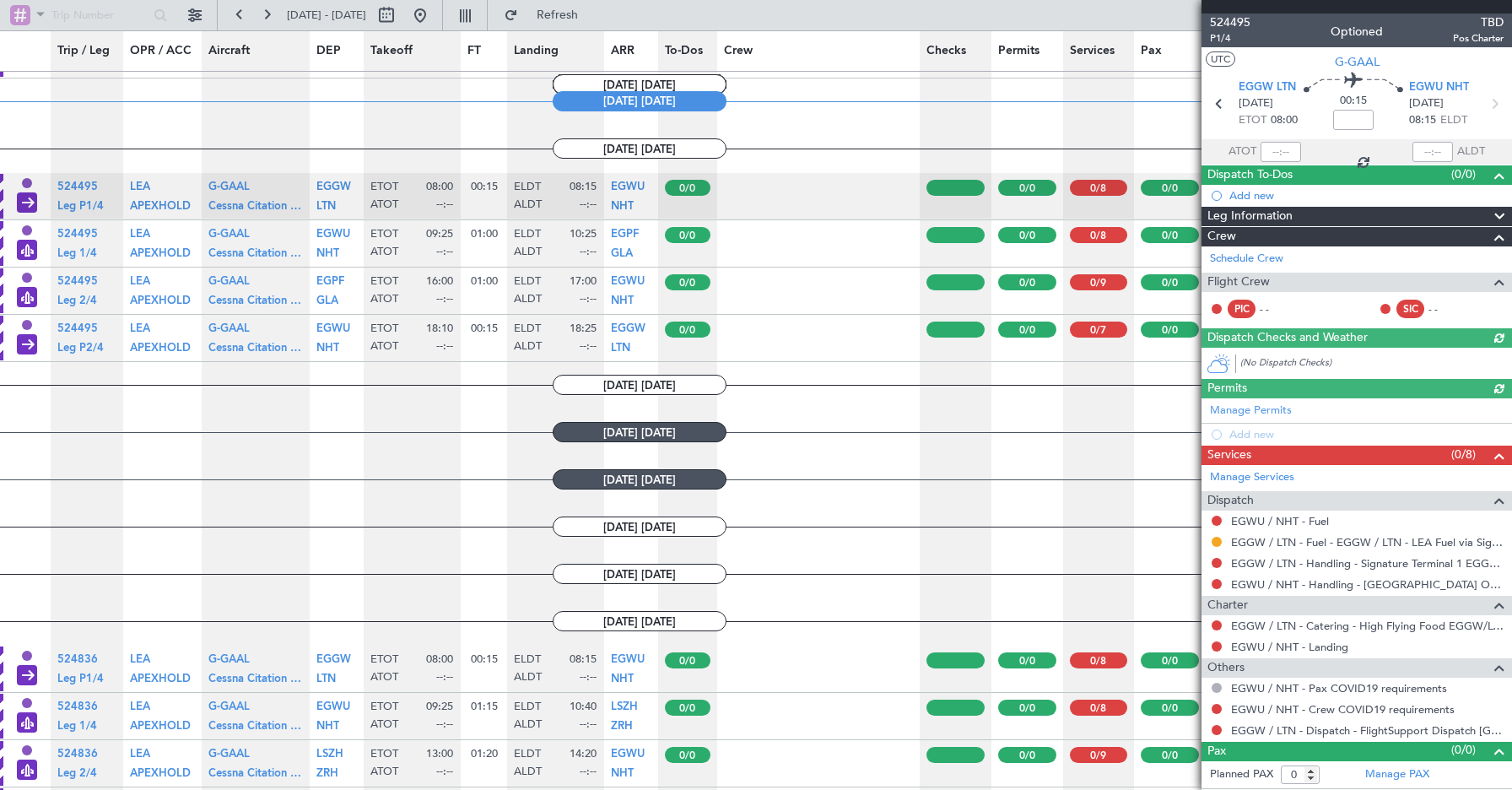 scroll, scrollTop: 1560, scrollLeft: 0, axis: vertical 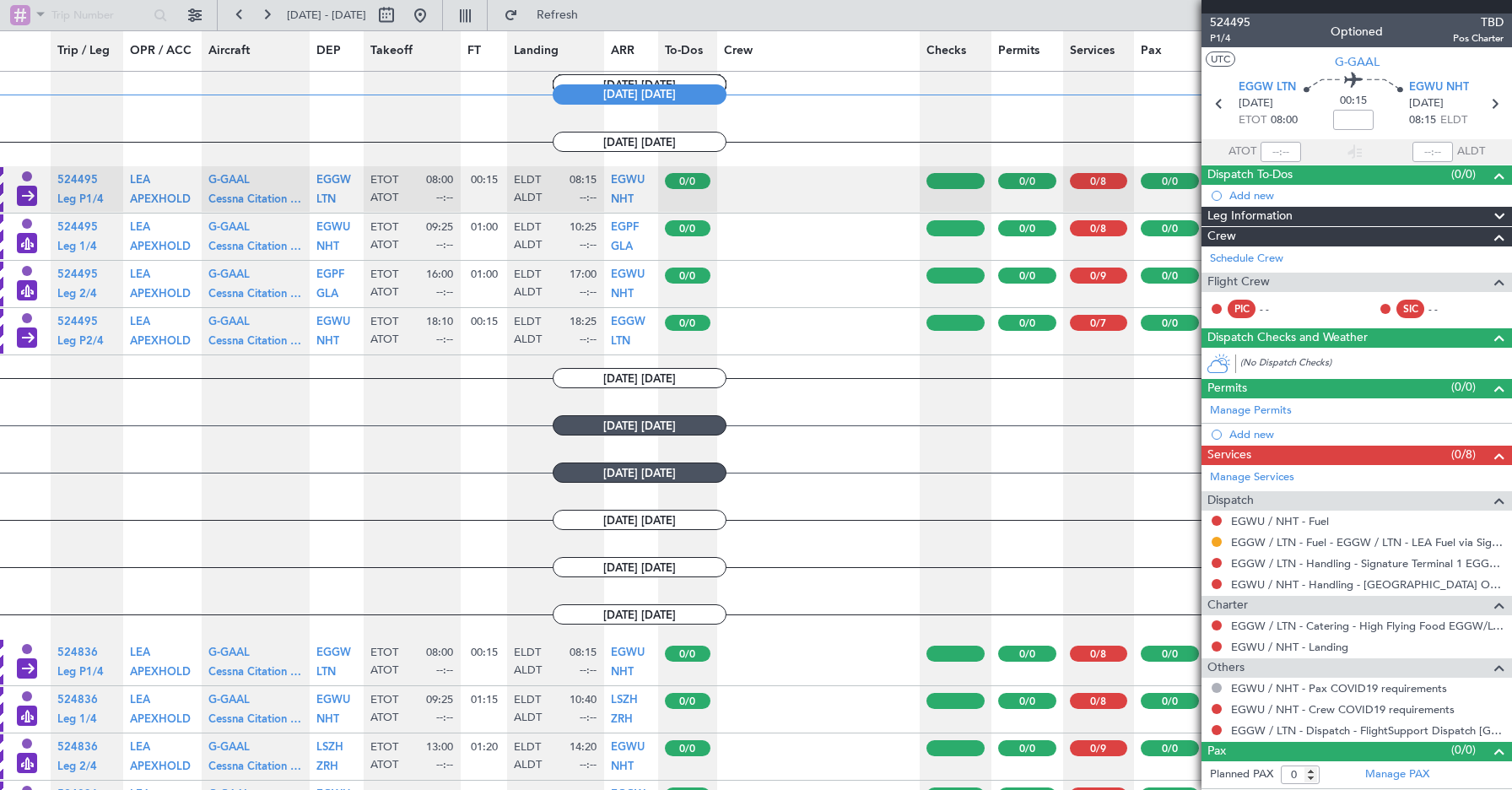 type 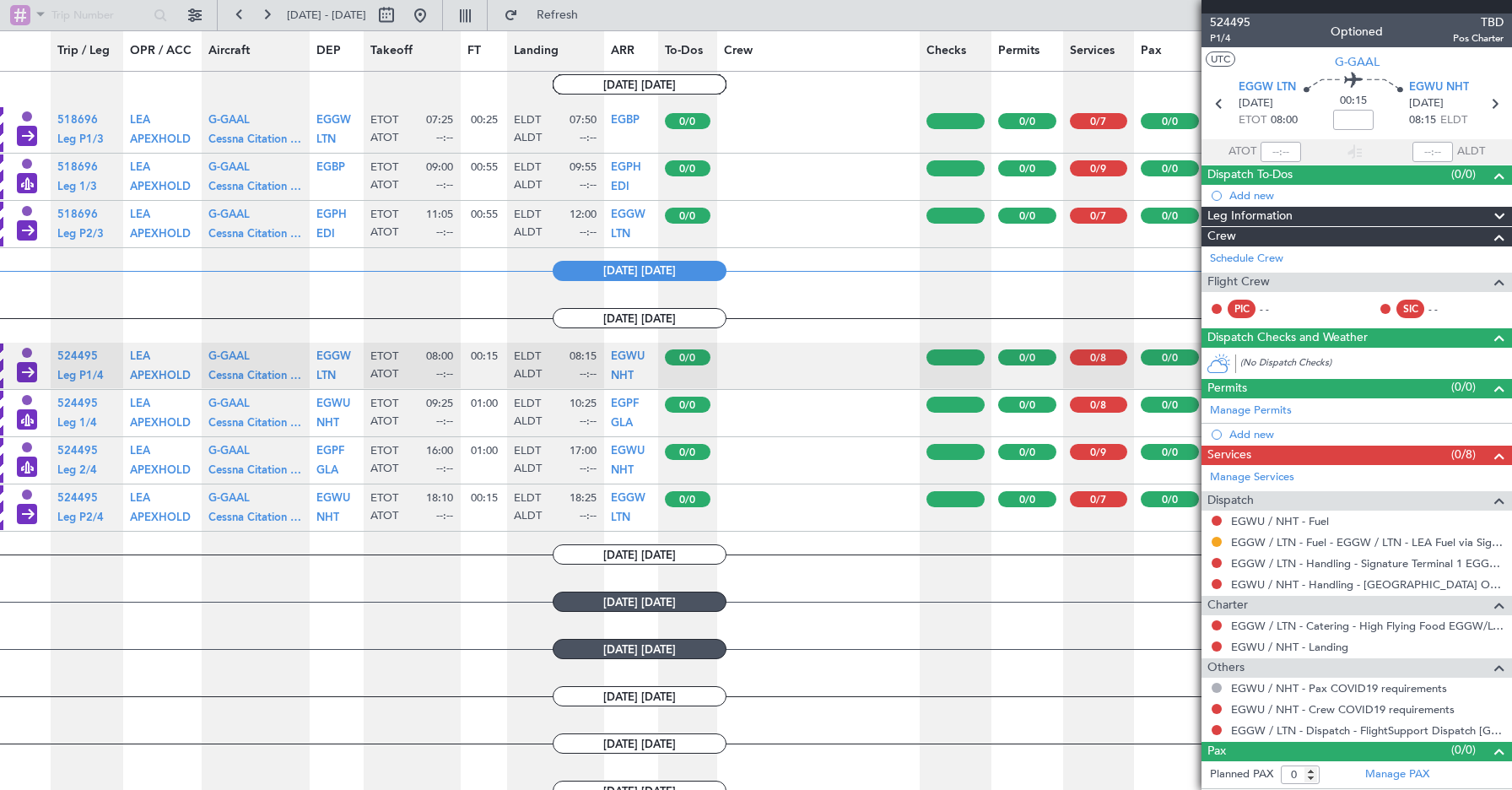 scroll, scrollTop: 1384, scrollLeft: 0, axis: vertical 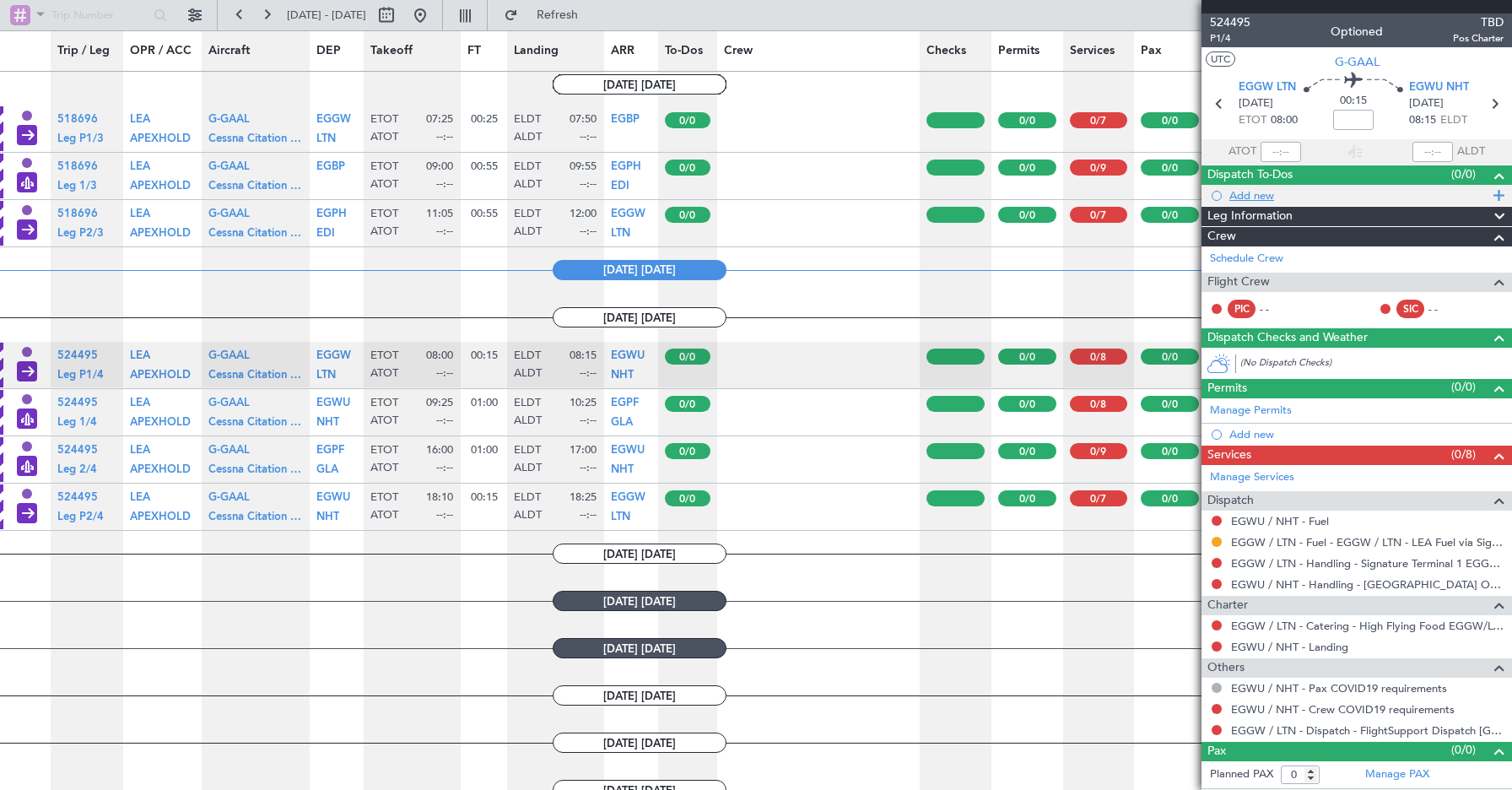 click on "Add new" 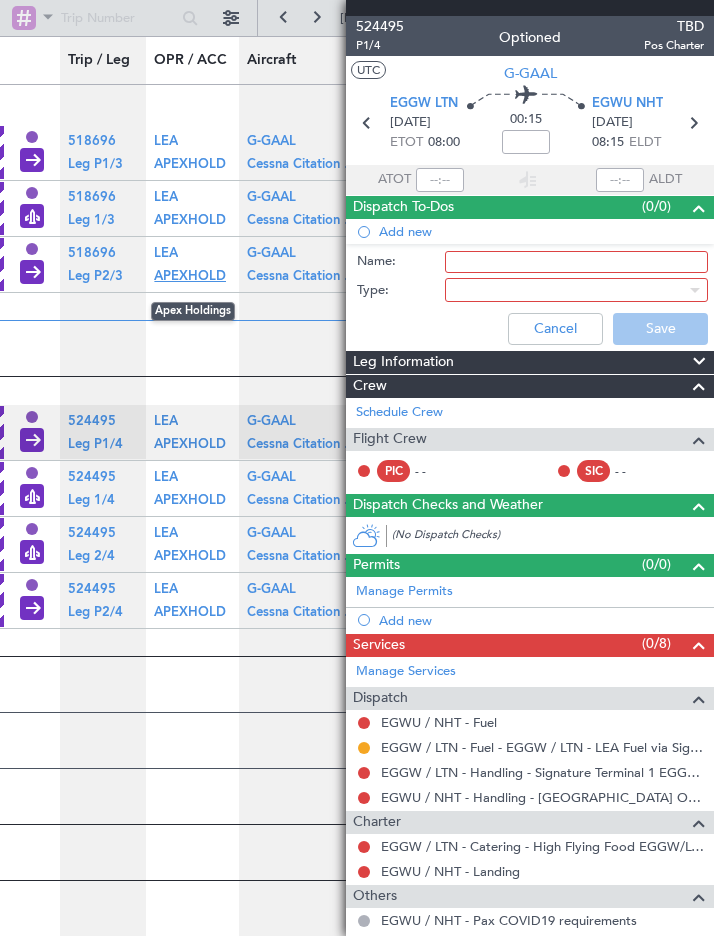 click on "APEXHOLD" 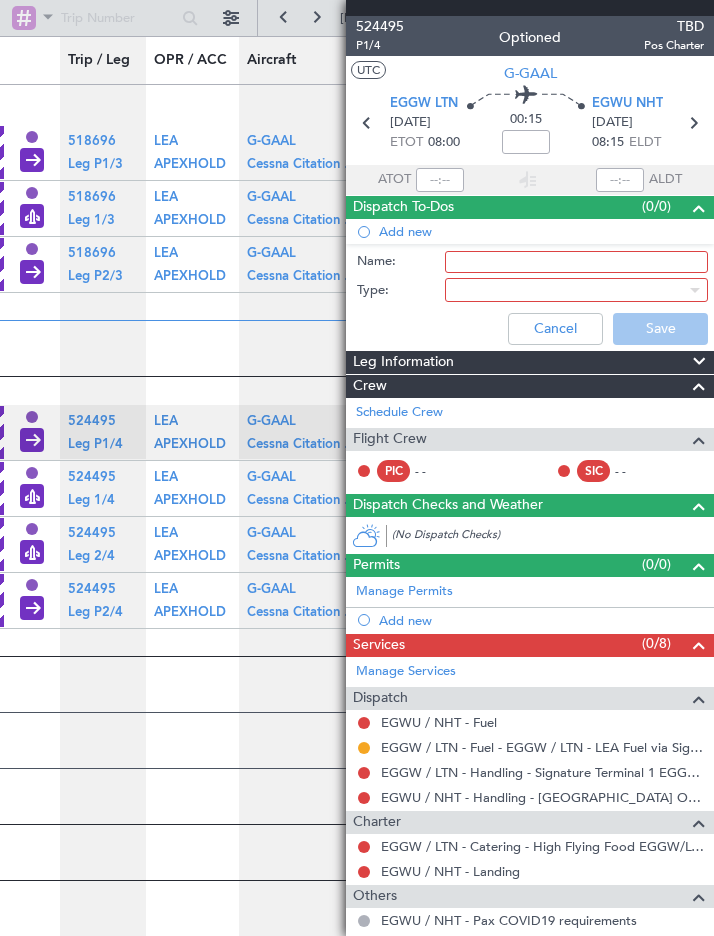 click on "[DATE] [DATE]" 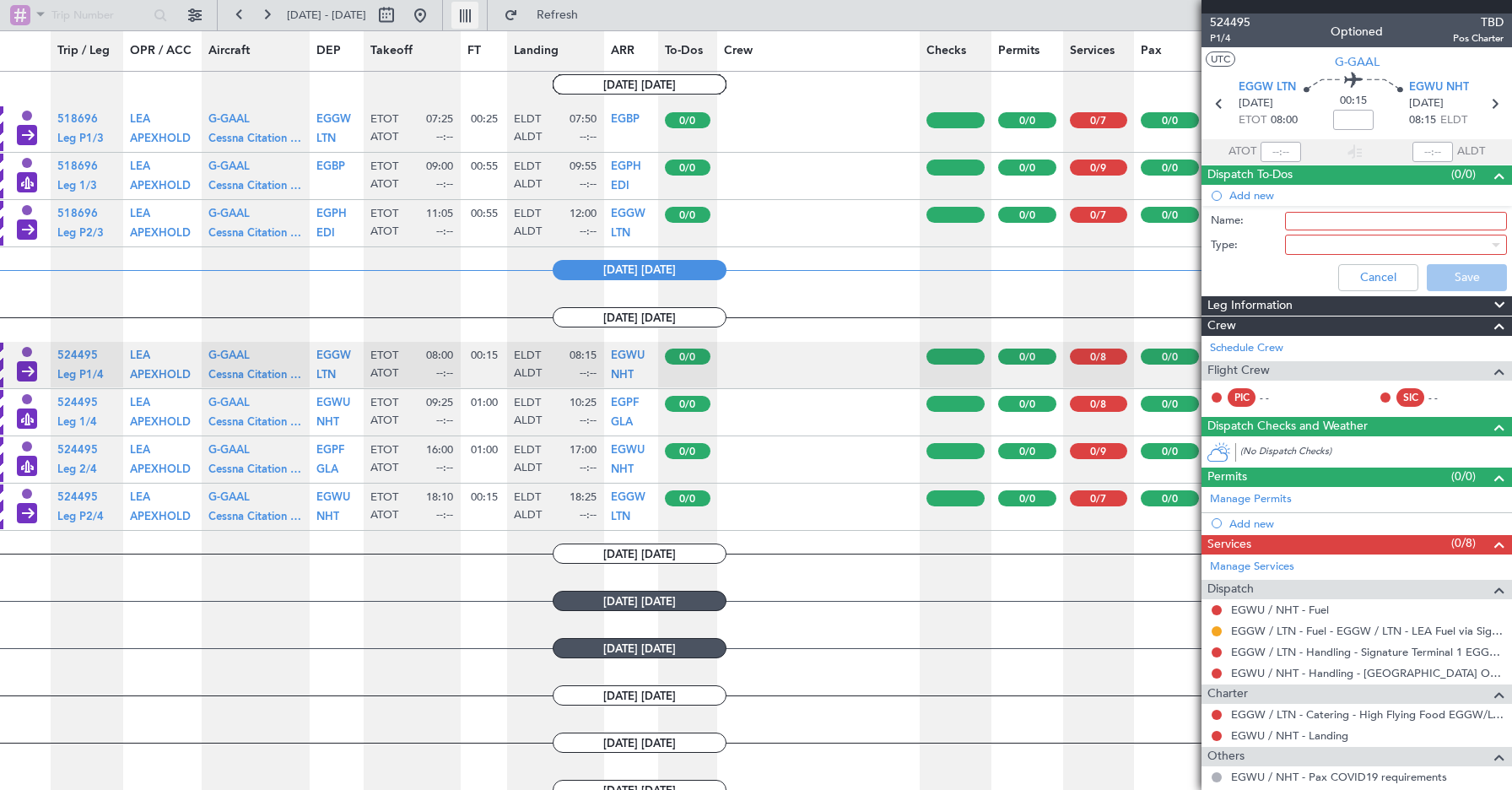 click 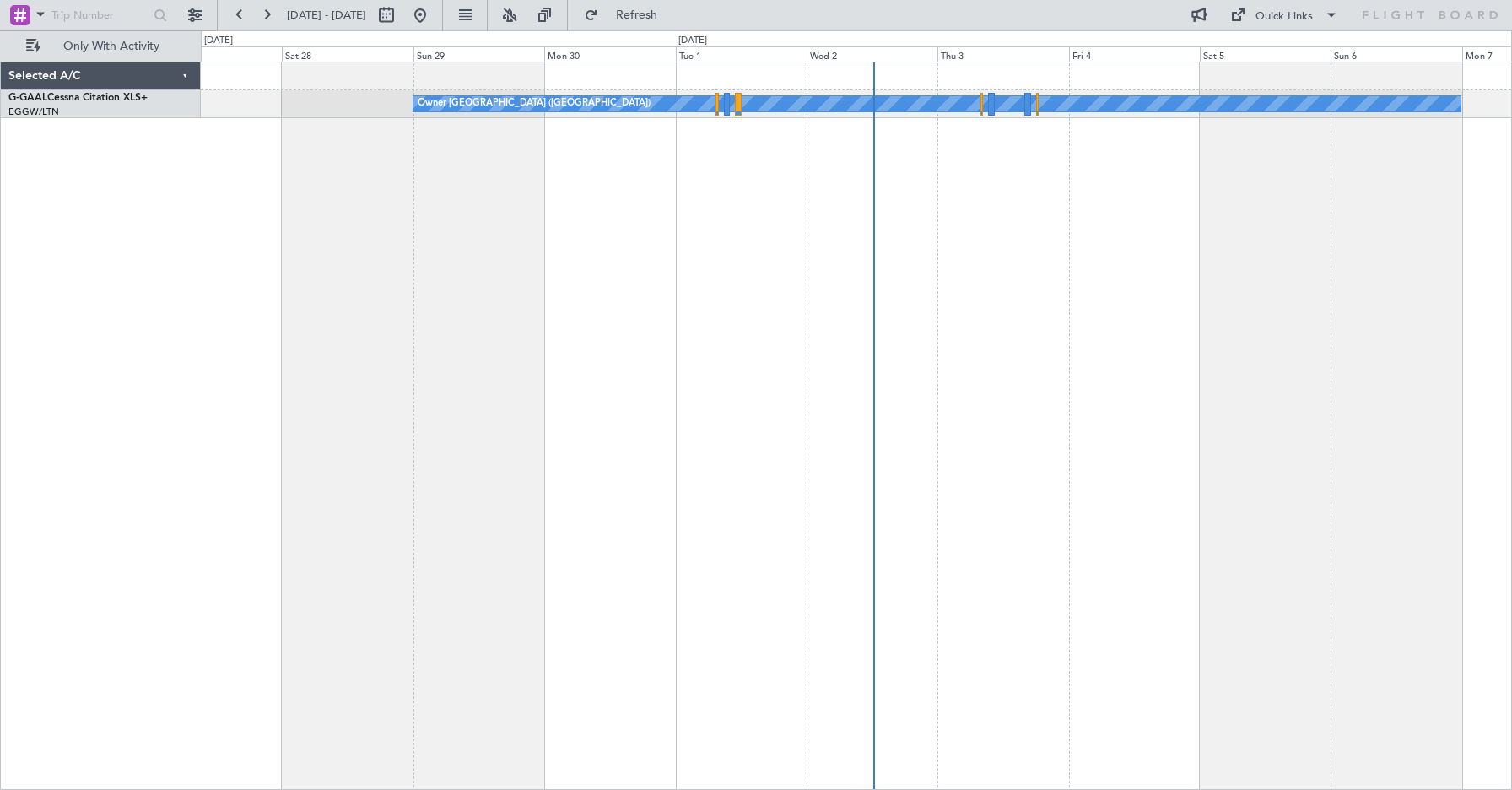 click on "Selected A/C" 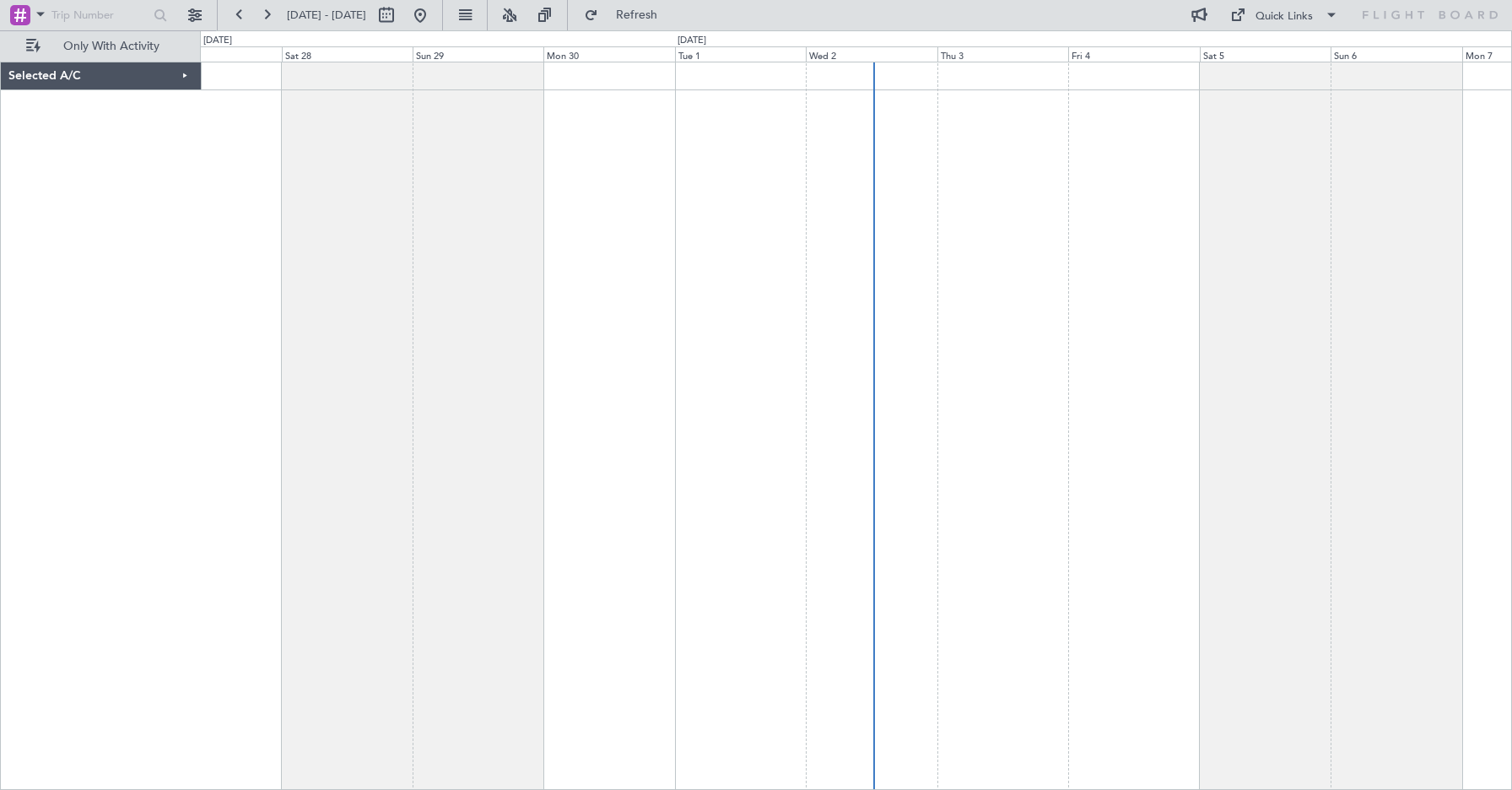 click on "Selected A/C" 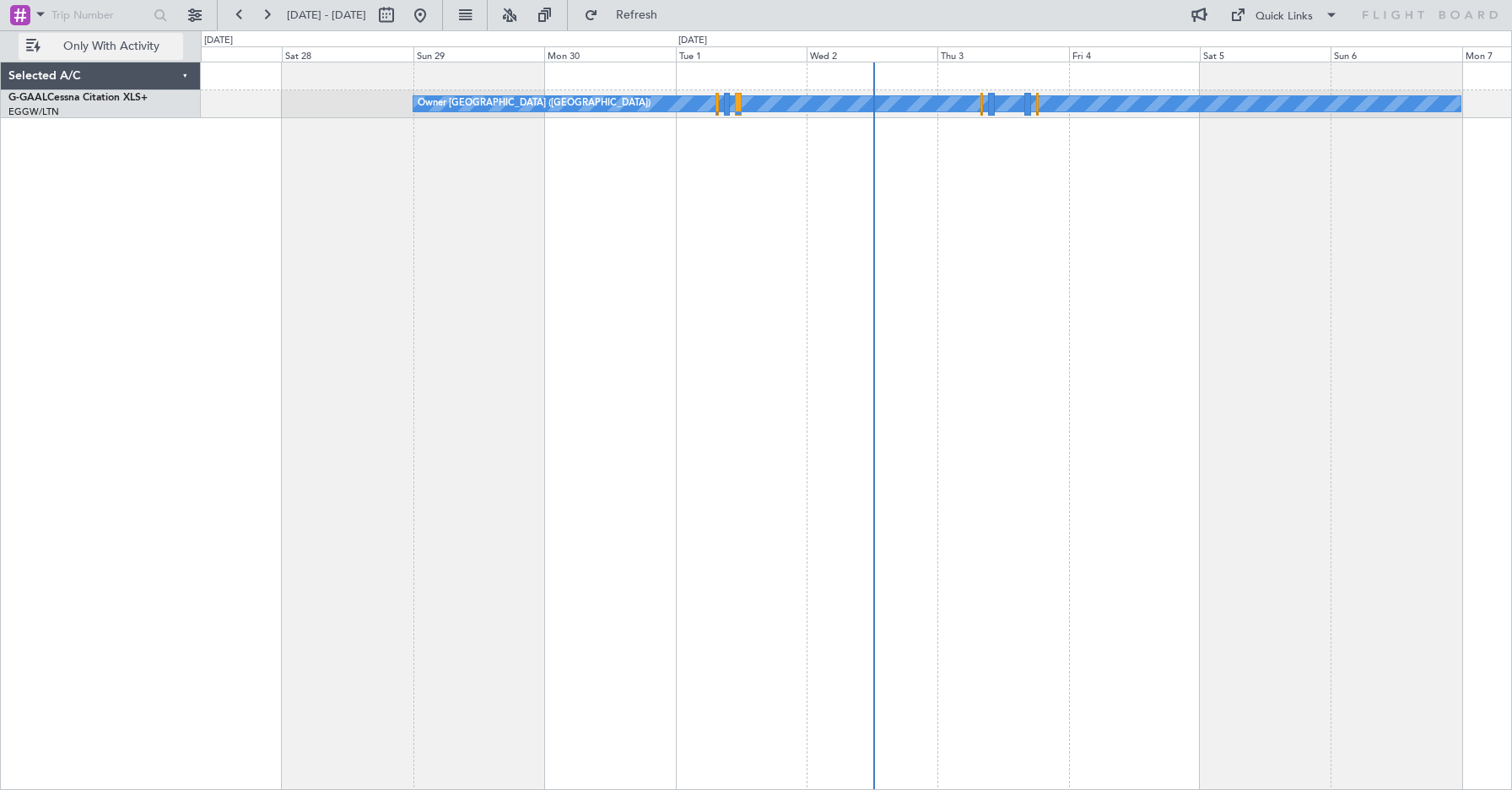 click on "Only With Activity" at bounding box center [111, 46] 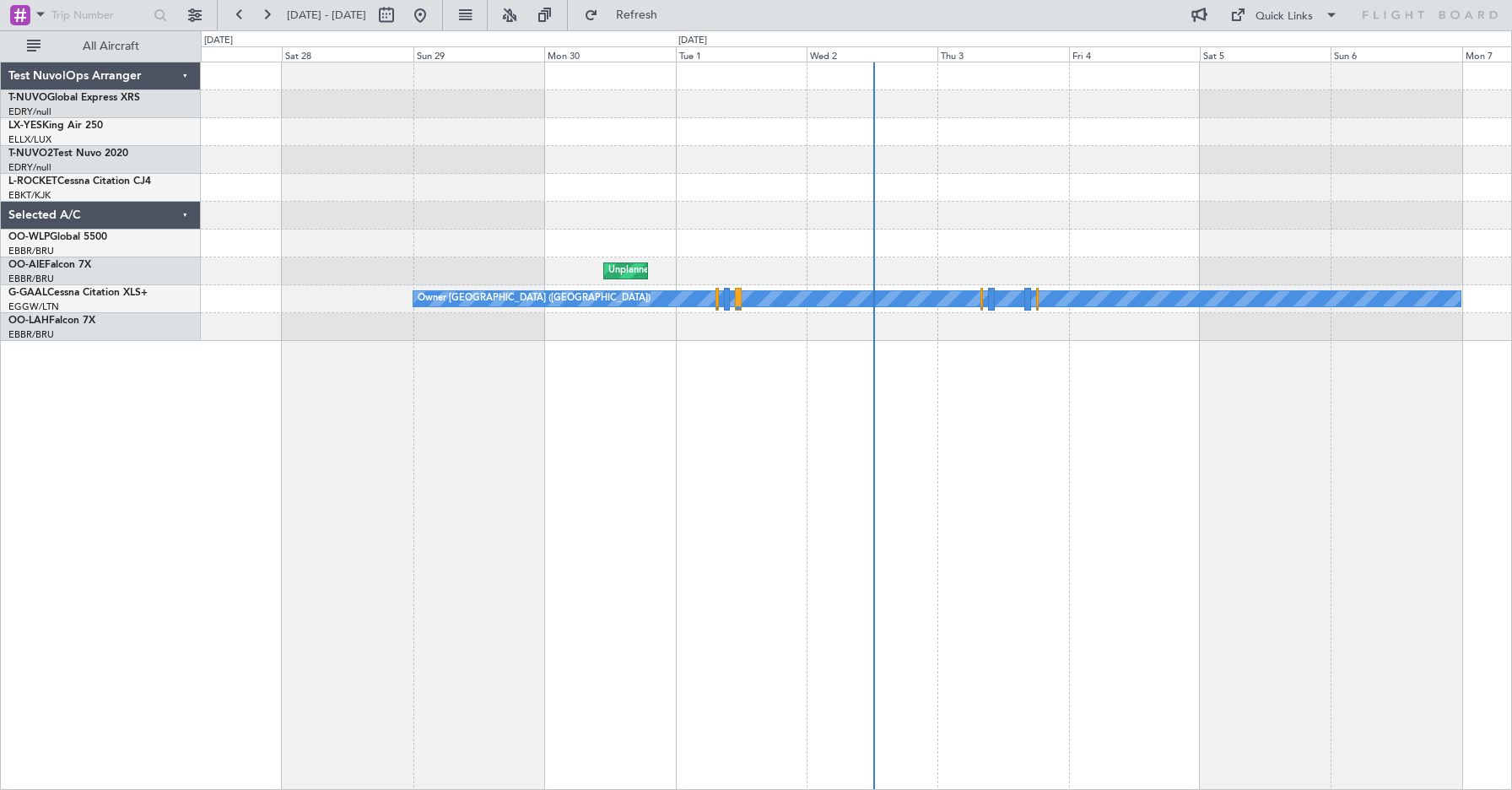 click on "T-NUVO  Global Express XRS" 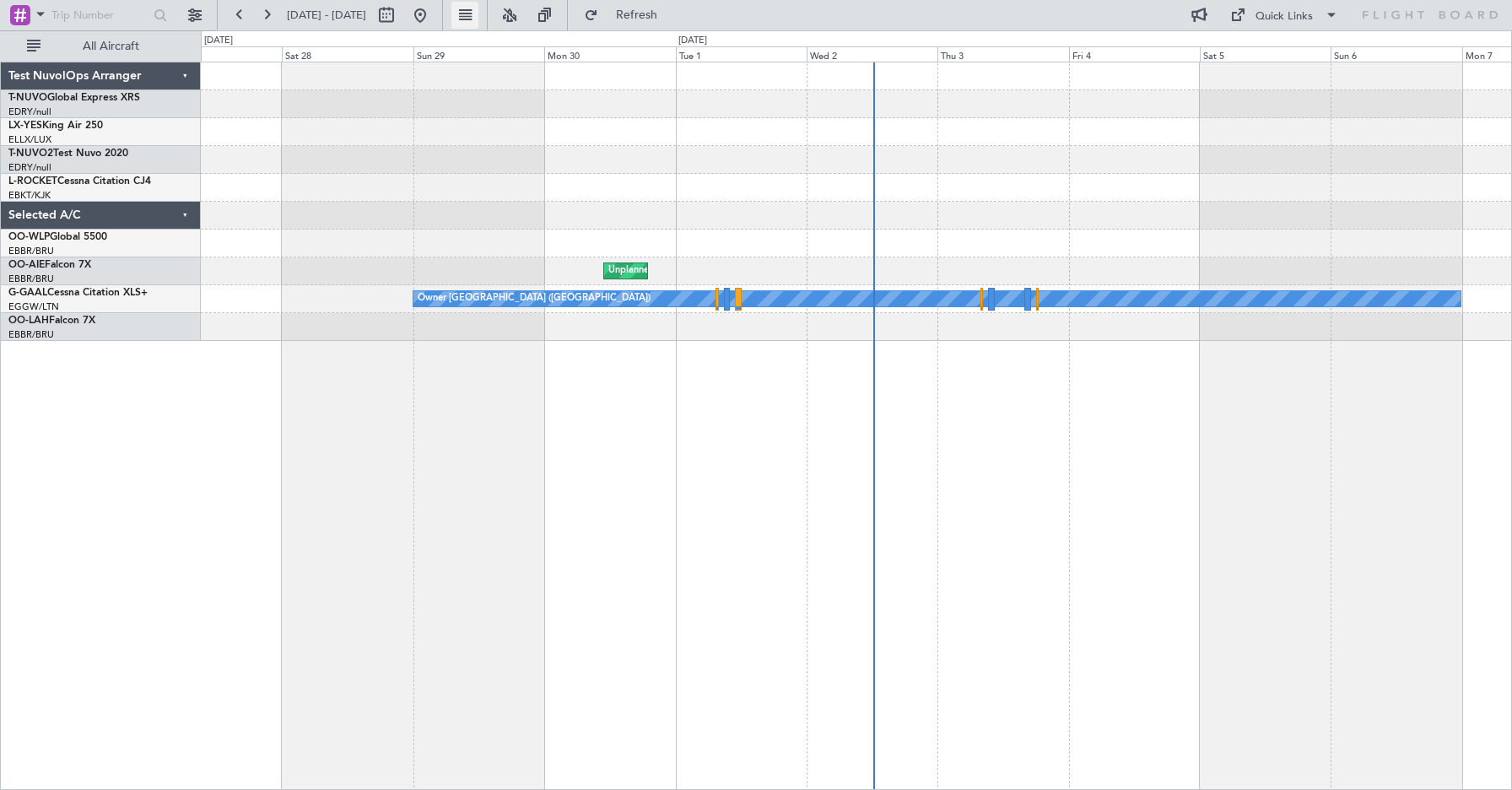 click 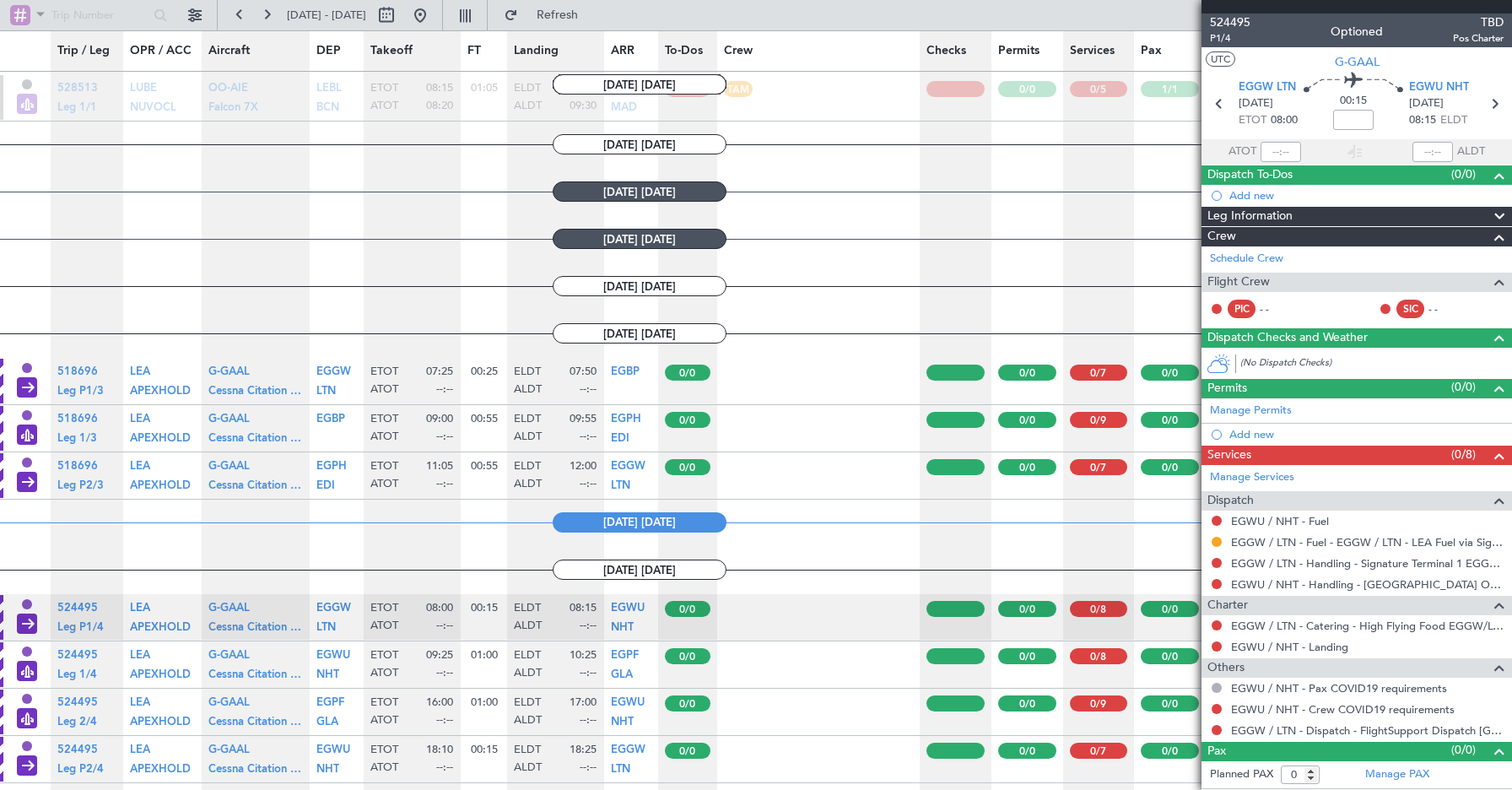 scroll, scrollTop: 1062, scrollLeft: 0, axis: vertical 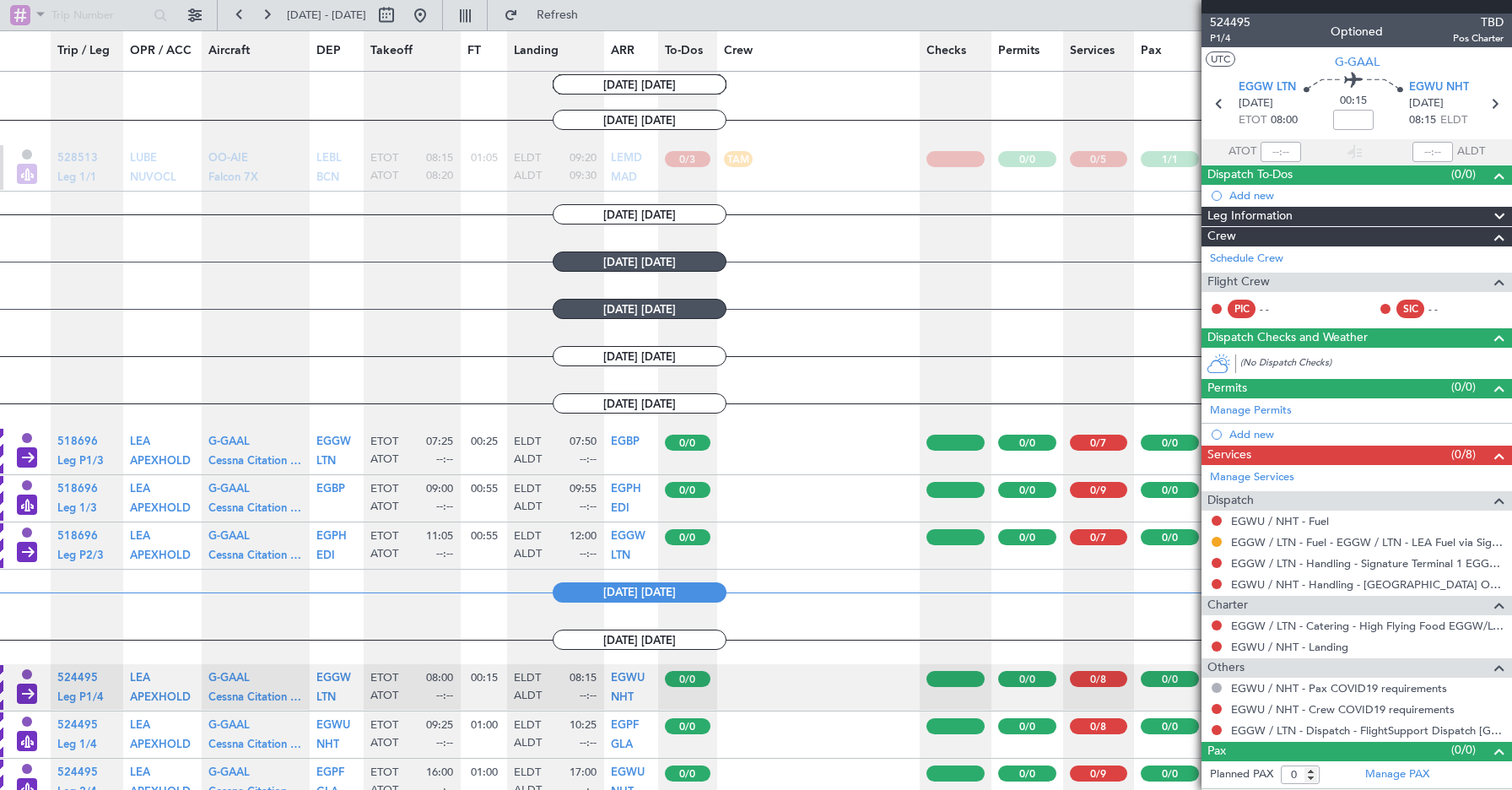 click 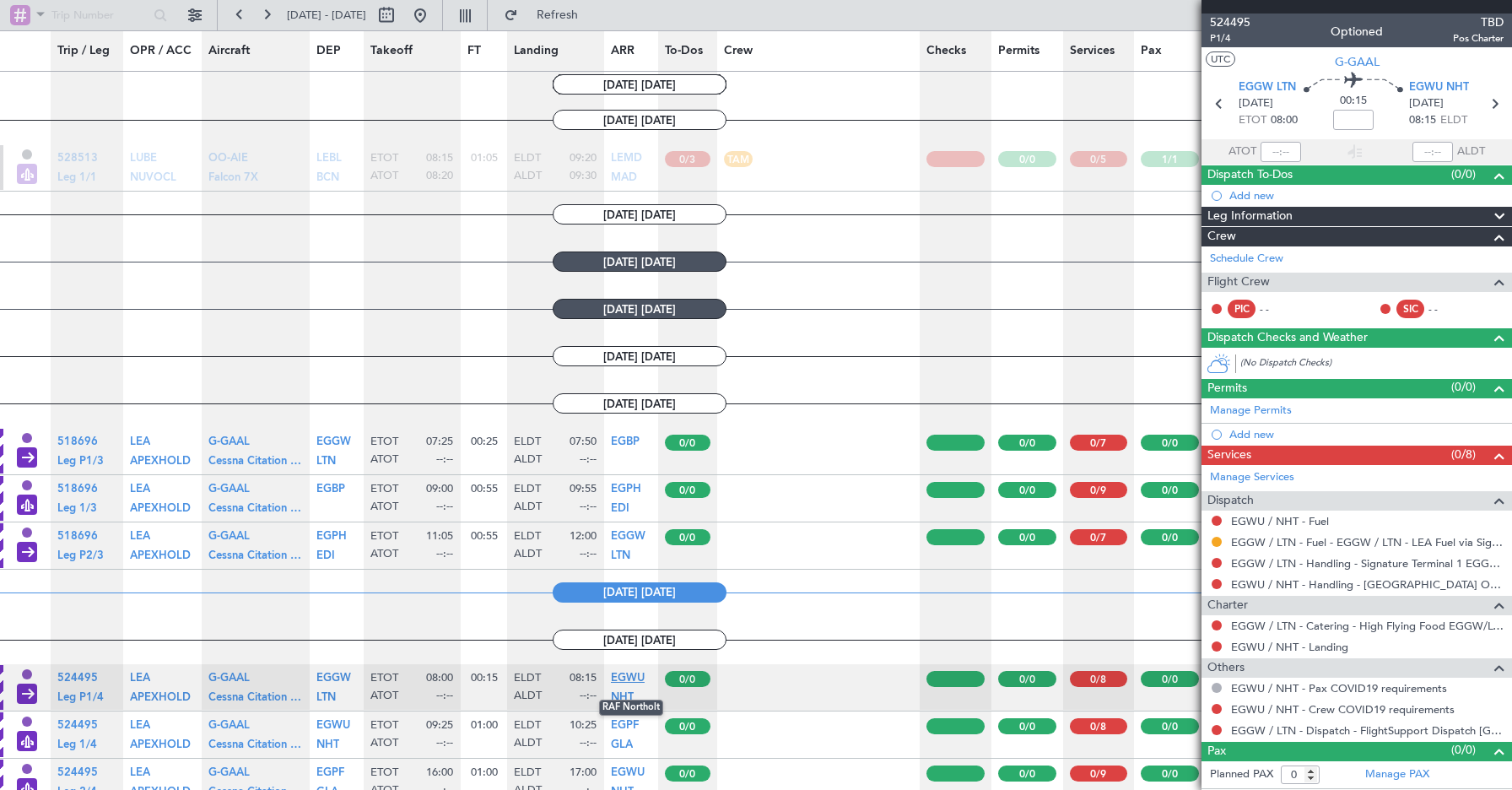 click on "EGWU" 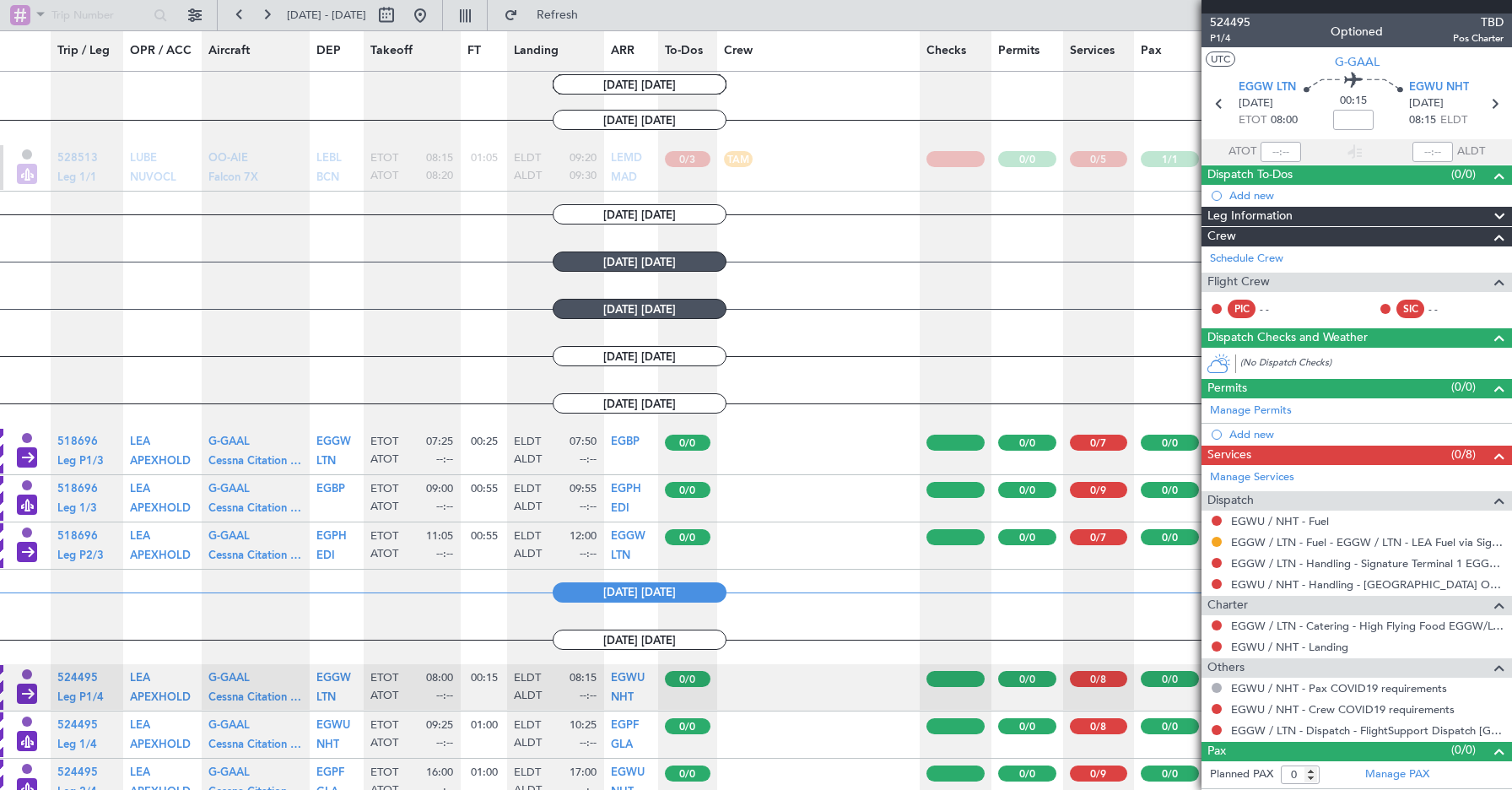 click on "ETOT 08:00 Estimated Take-Off Time ATOT --:-- Actual Take-Off Time" 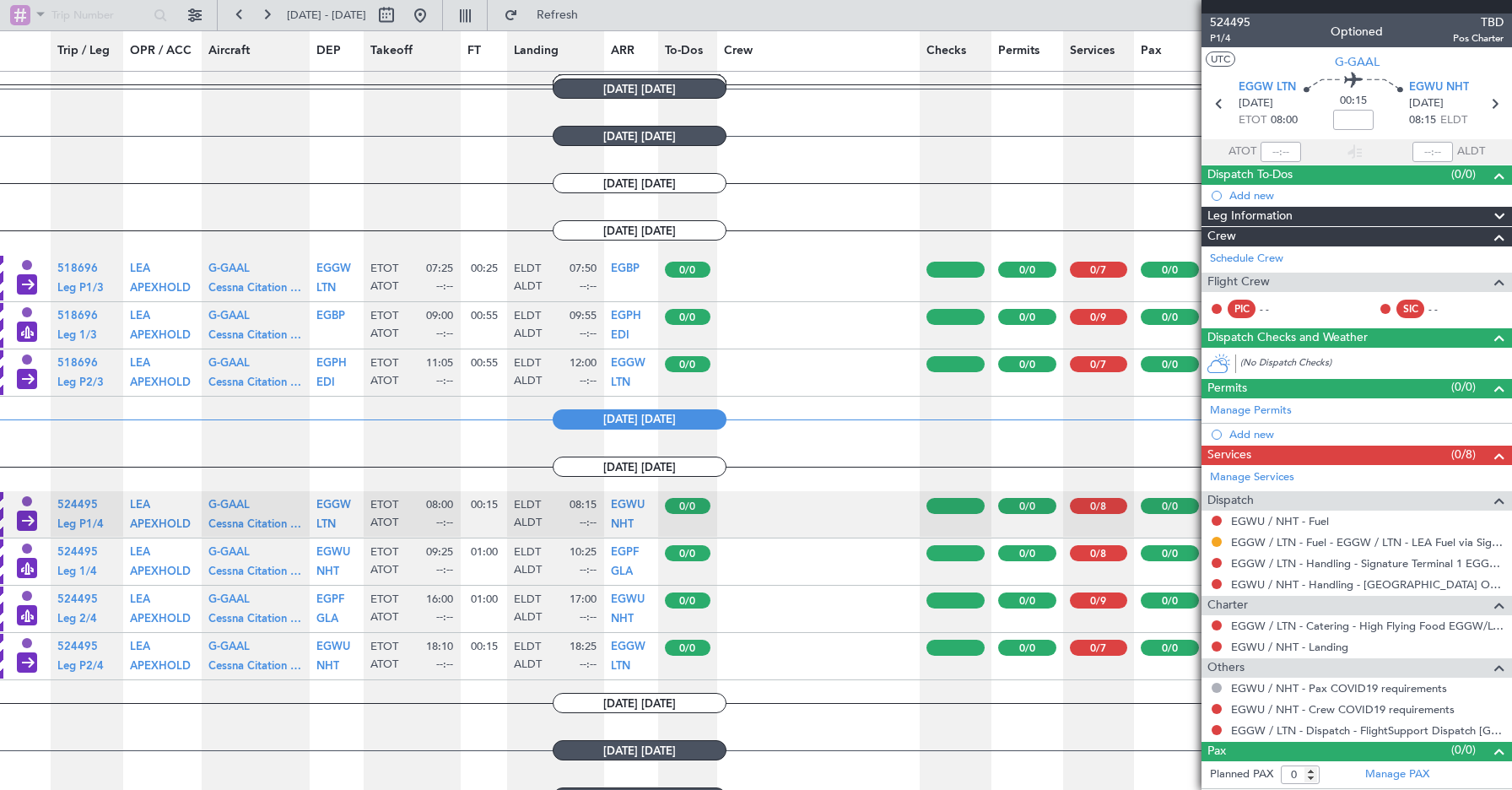 scroll, scrollTop: 1321, scrollLeft: 0, axis: vertical 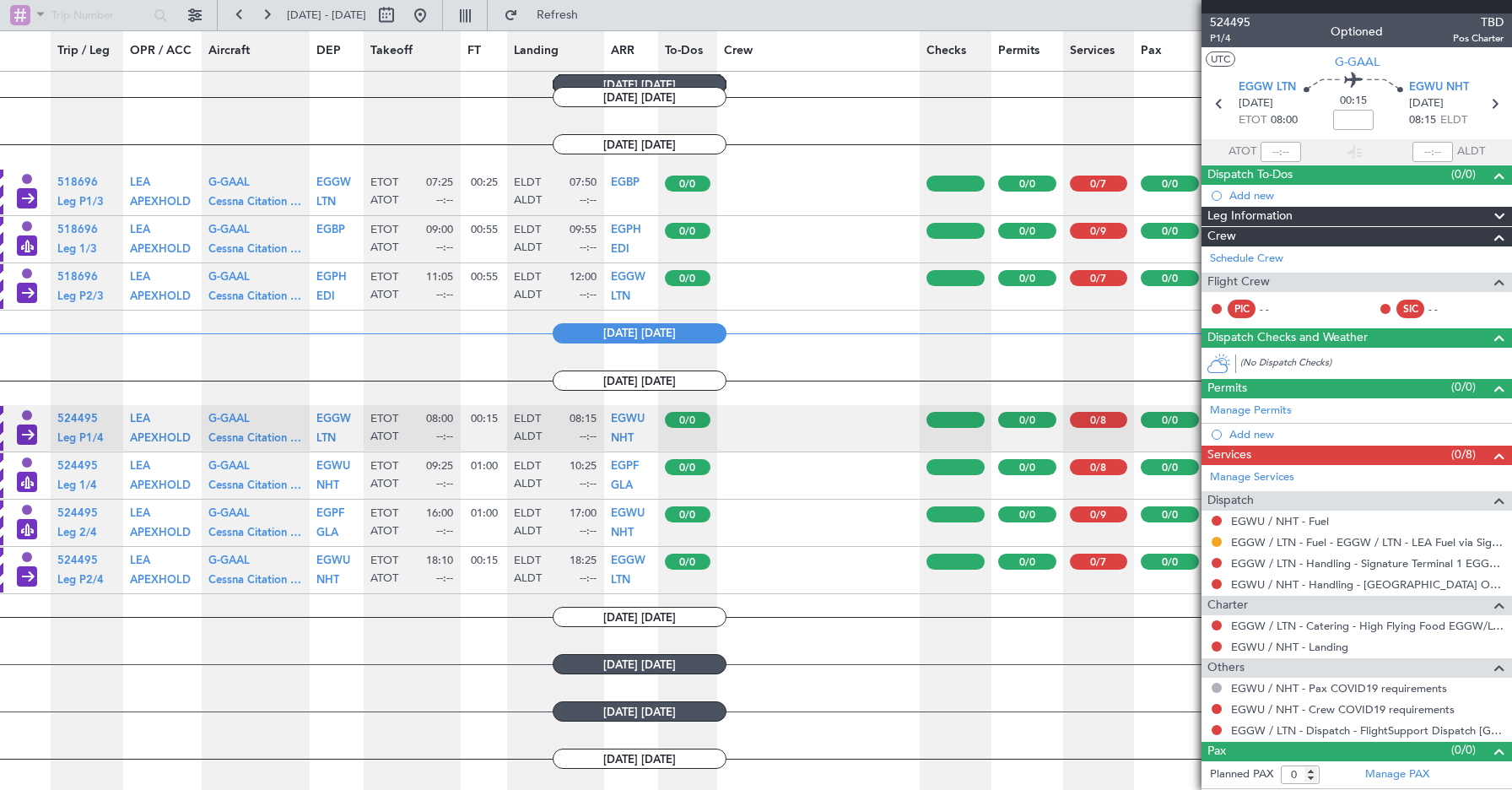 click on "TRIP STAGE
Optioned LEG STATUS
Planning LEG TYPE
Charter 524495 Trip Number Leg 1/4 Leg Number LEA London Executive Aviation APEXHOLD Apex Holdings G-GAAL G-GAAL Cessna Citation XLS+ Acre Aviation [GEOGRAPHIC_DATA] Cessna Citation XLS+ G-GAAL Cessna Citation XLS+ Acre Aviation LE-[GEOGRAPHIC_DATA] EGWU [GEOGRAPHIC_DATA] NHT [GEOGRAPHIC_DATA] ETOT 09:25 Estimated Take-Off Time ATOT --:-- Actual Take-Off Time 01:00 Flight Time ELDT 10:25 Estimated Landing Time ALDT --:-- Actual Landing Time EGPF [GEOGRAPHIC_DATA] GLA Glasgow  0/0      0/0   0/8   0/0  RWY DEP Open
Flight Panel" 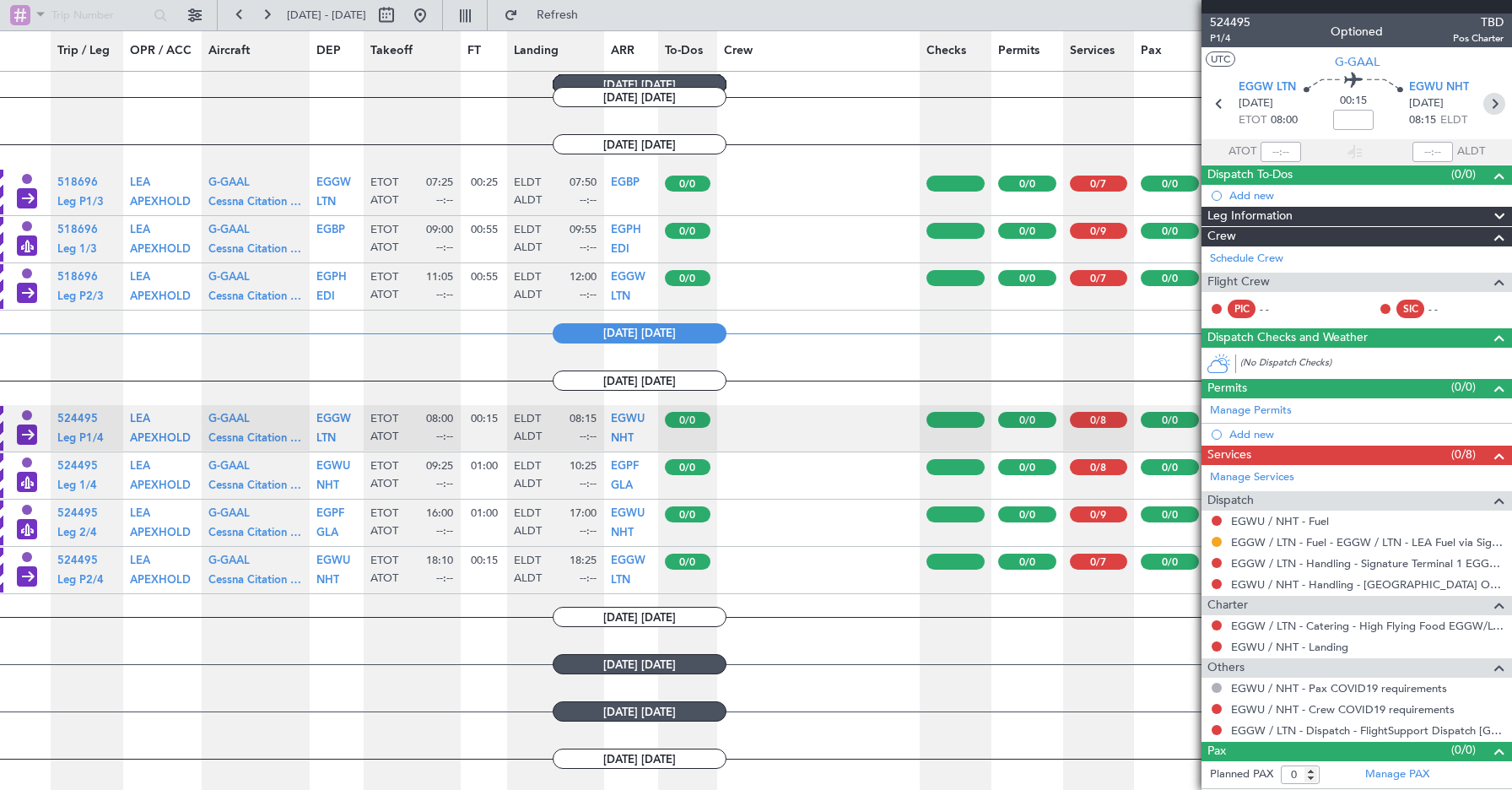 click at bounding box center [1494, 104] 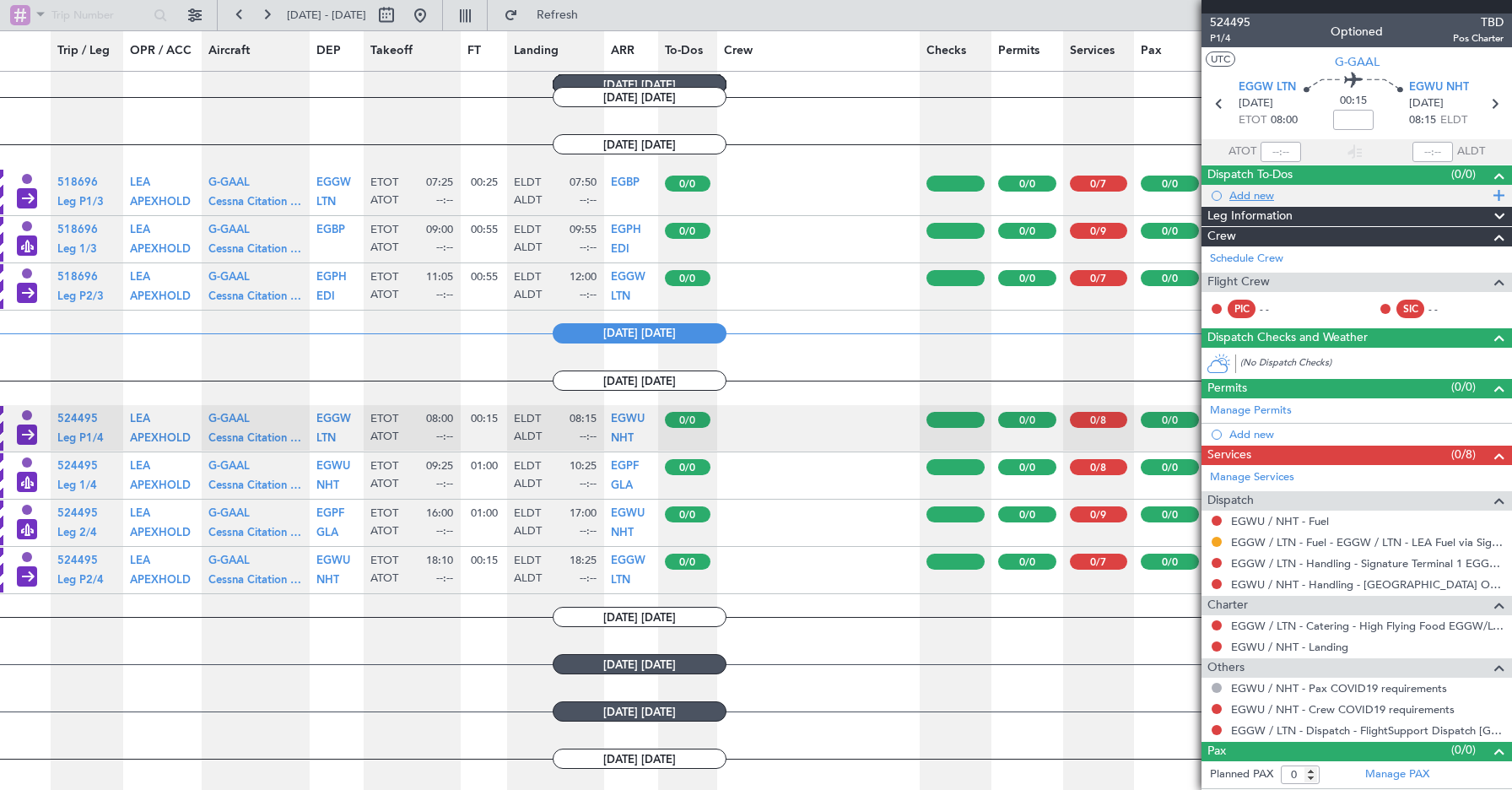 click on "Add new" 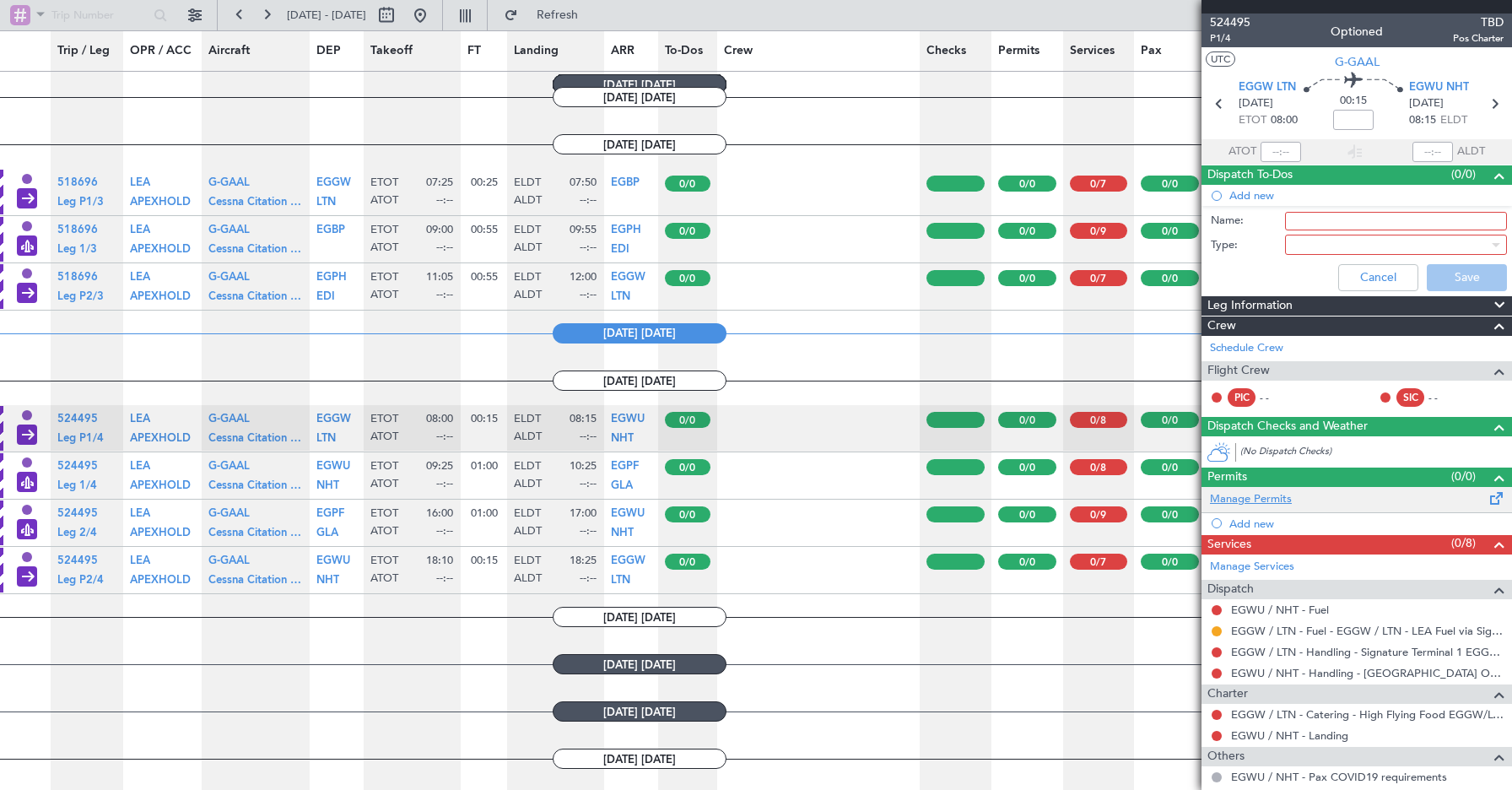 click on "Manage Permits" at bounding box center [1250, 500] 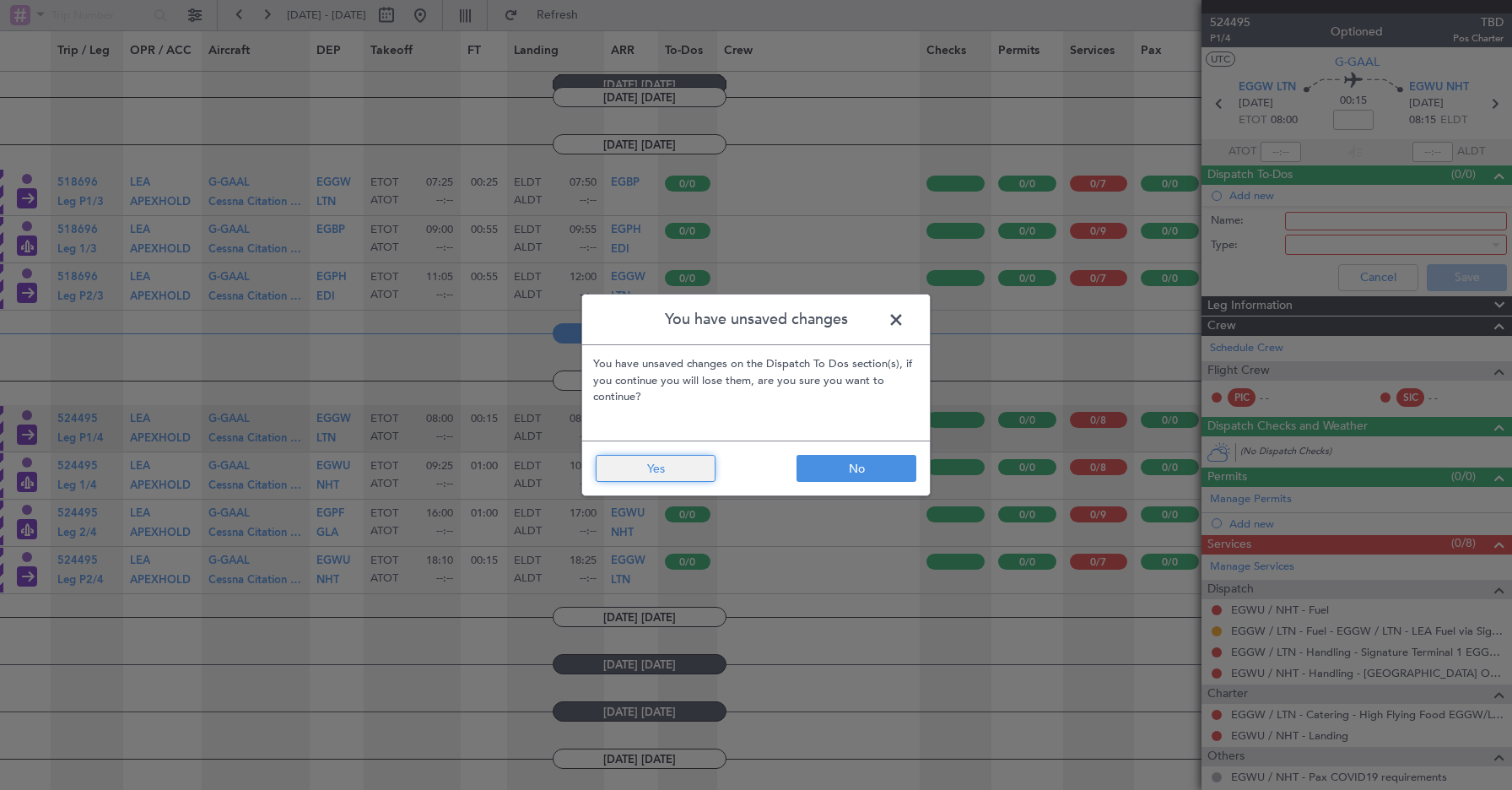click on "Yes" 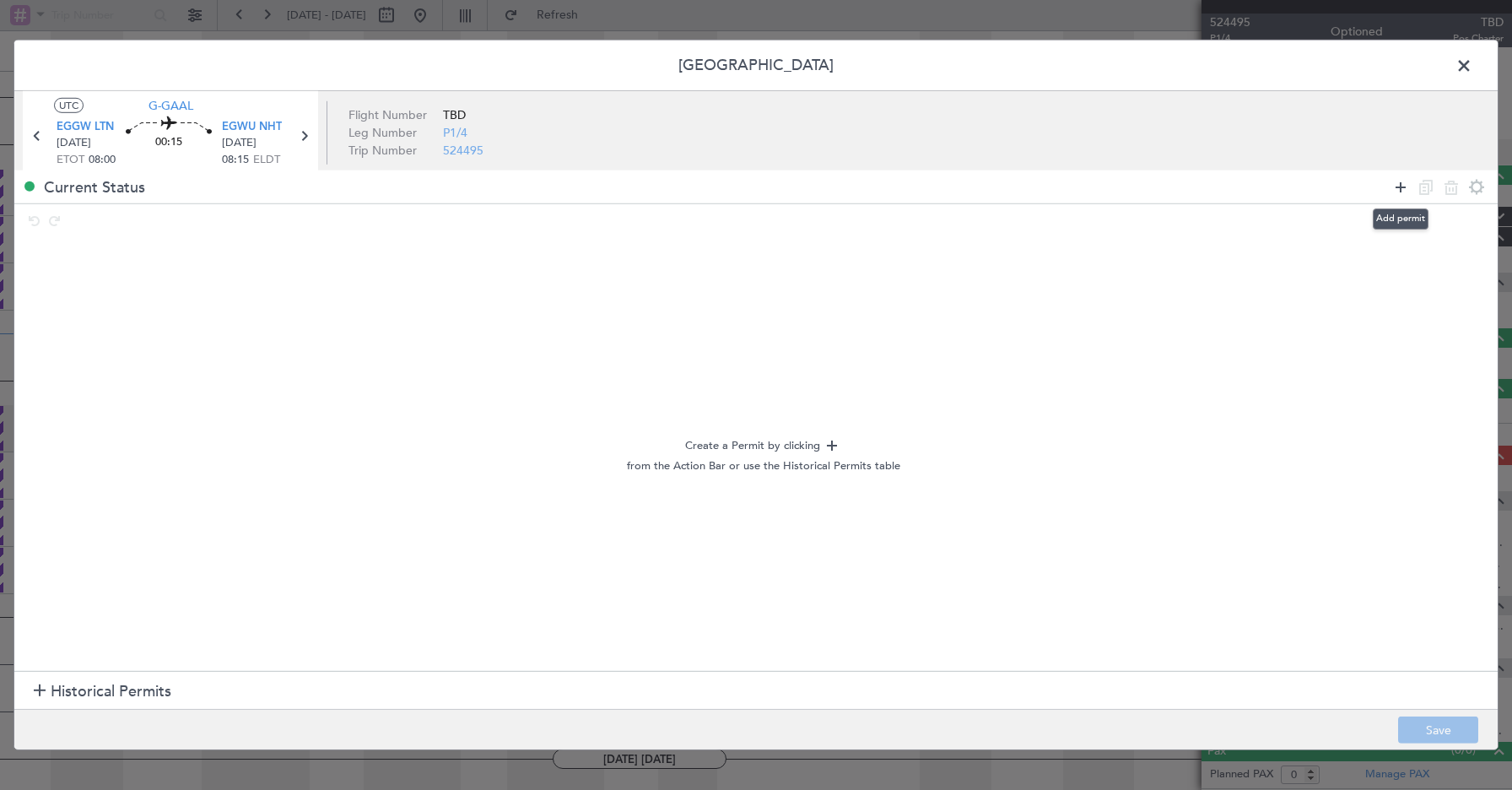 click at bounding box center [1401, 187] 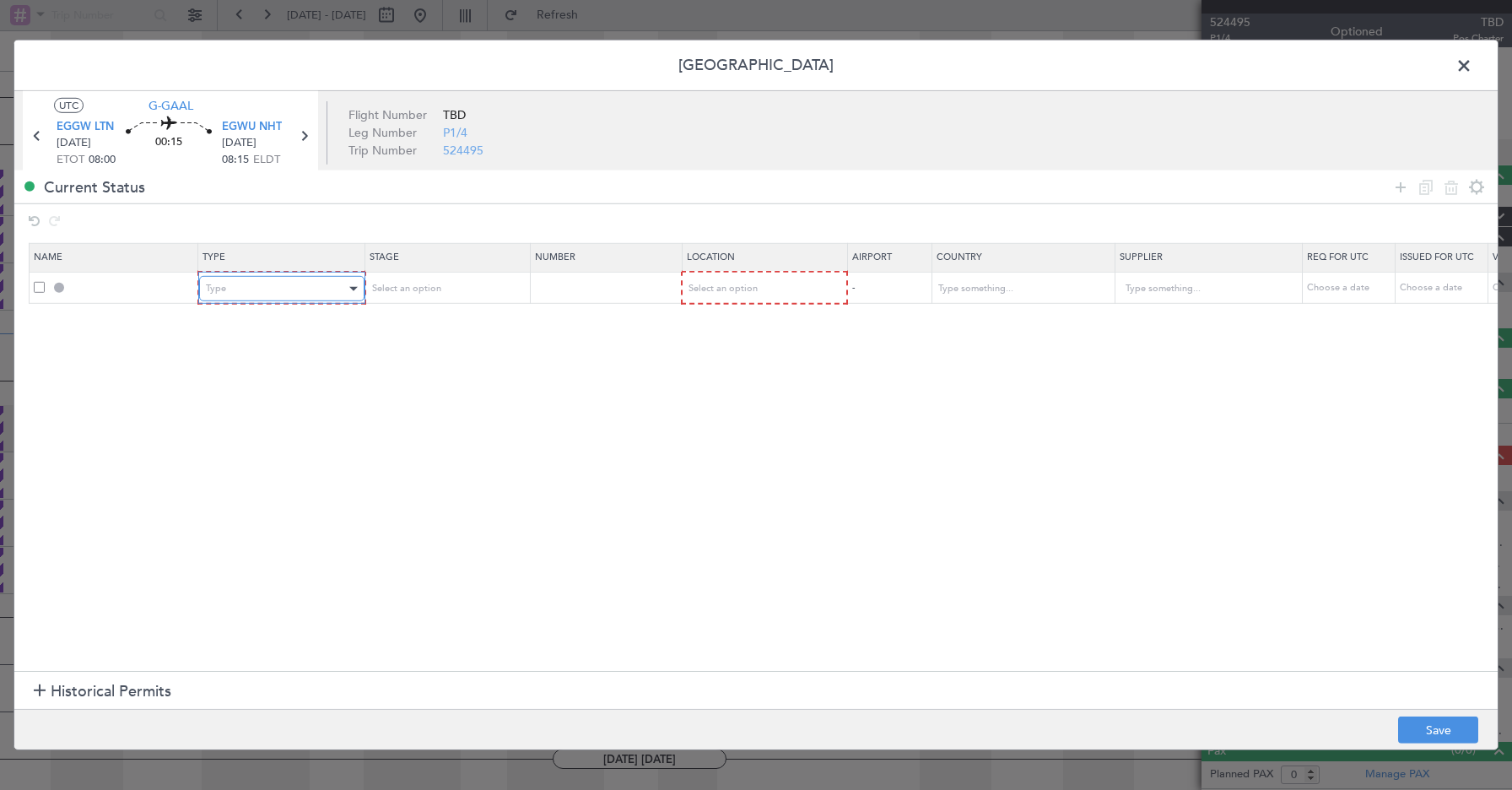 click on "Type" at bounding box center [276, 289] 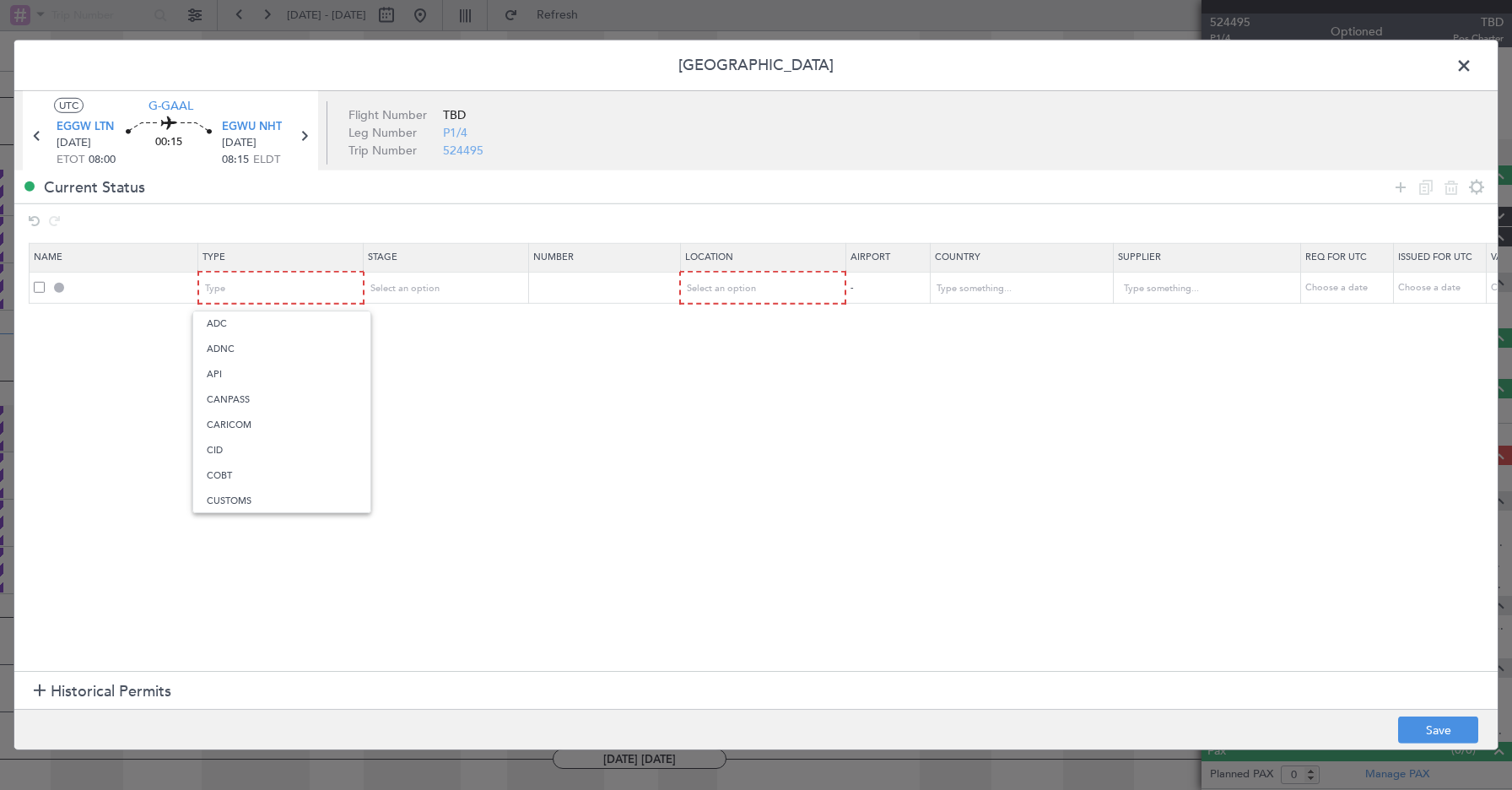 click at bounding box center [756, 395] 